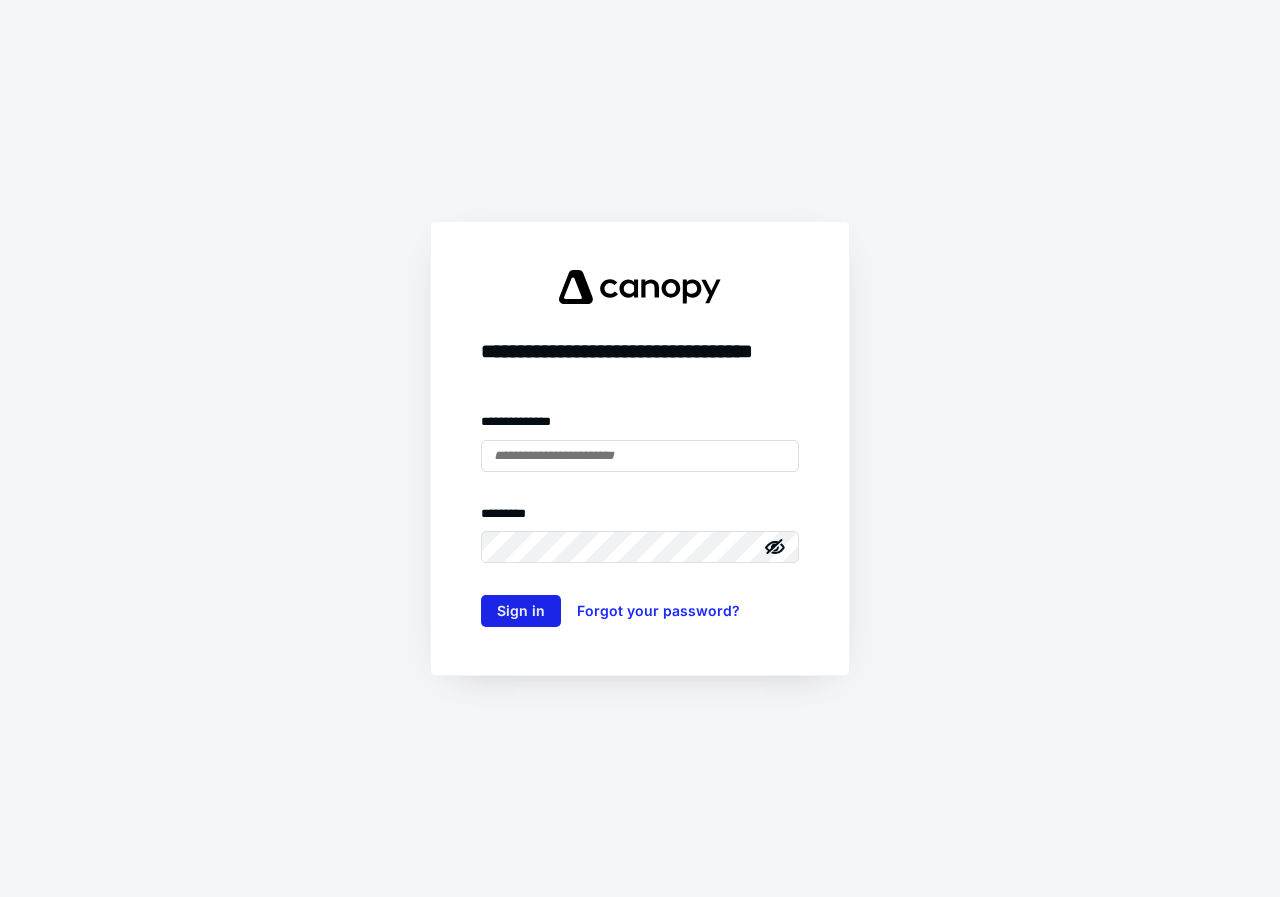 scroll, scrollTop: 0, scrollLeft: 0, axis: both 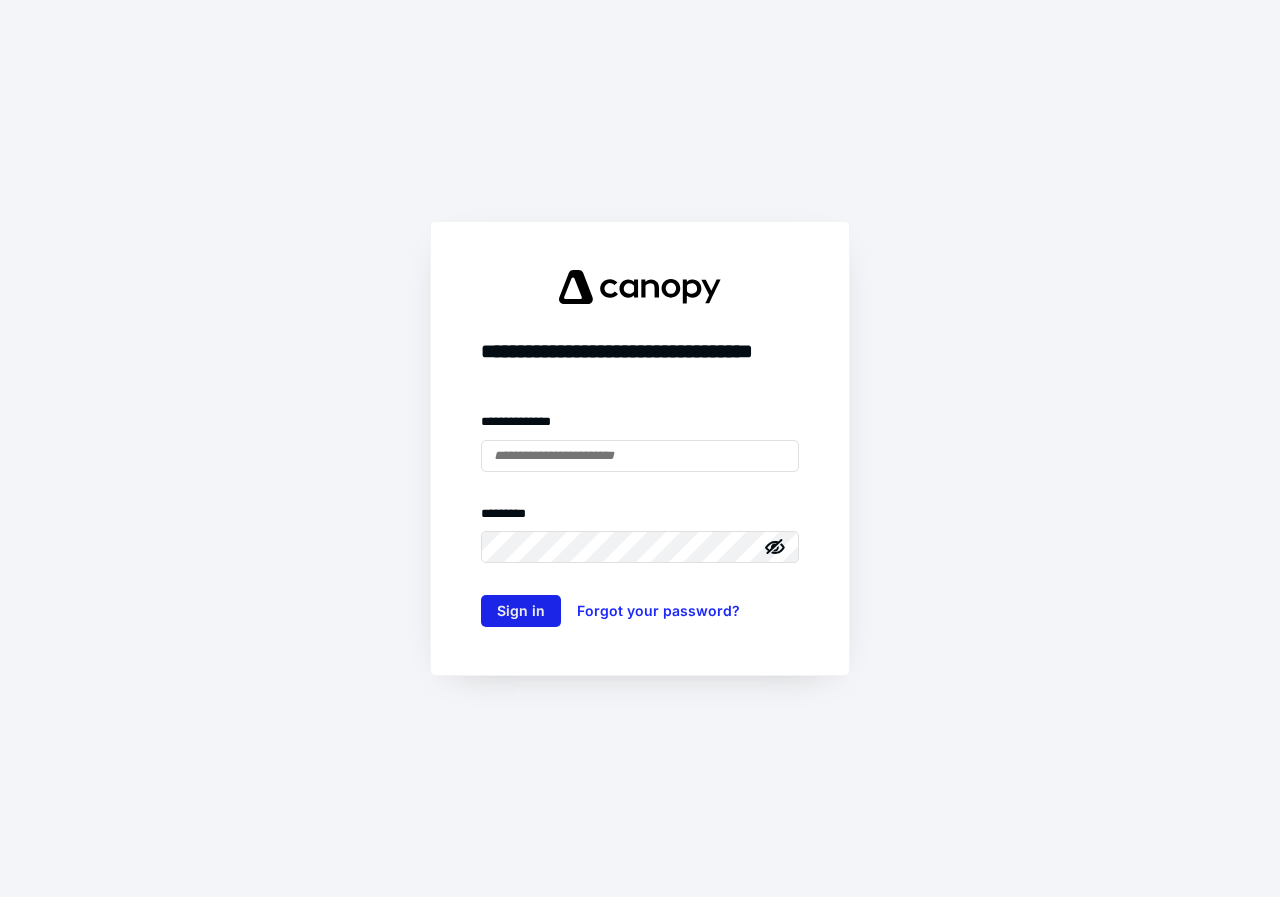 type on "**********" 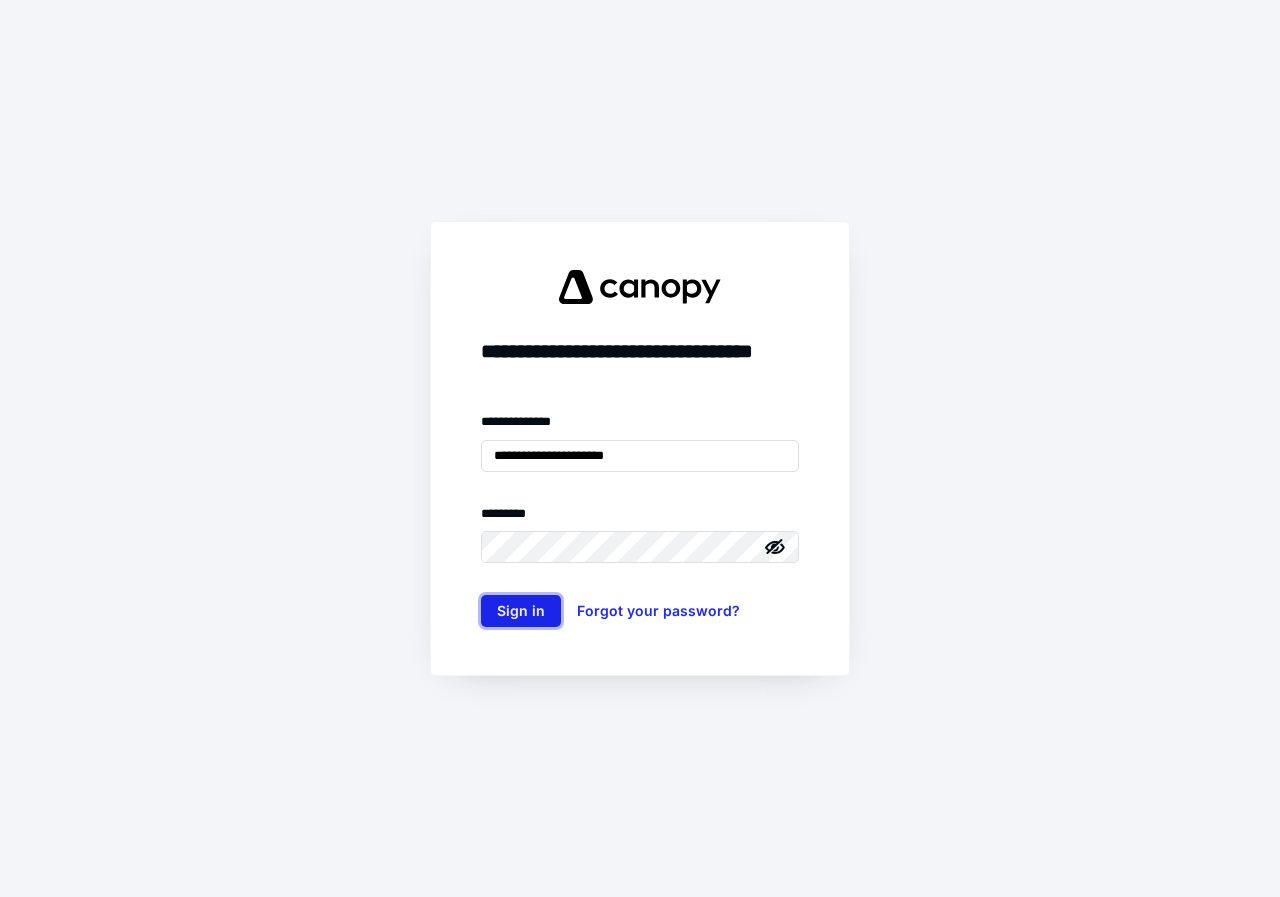 click on "Sign in" at bounding box center [521, 611] 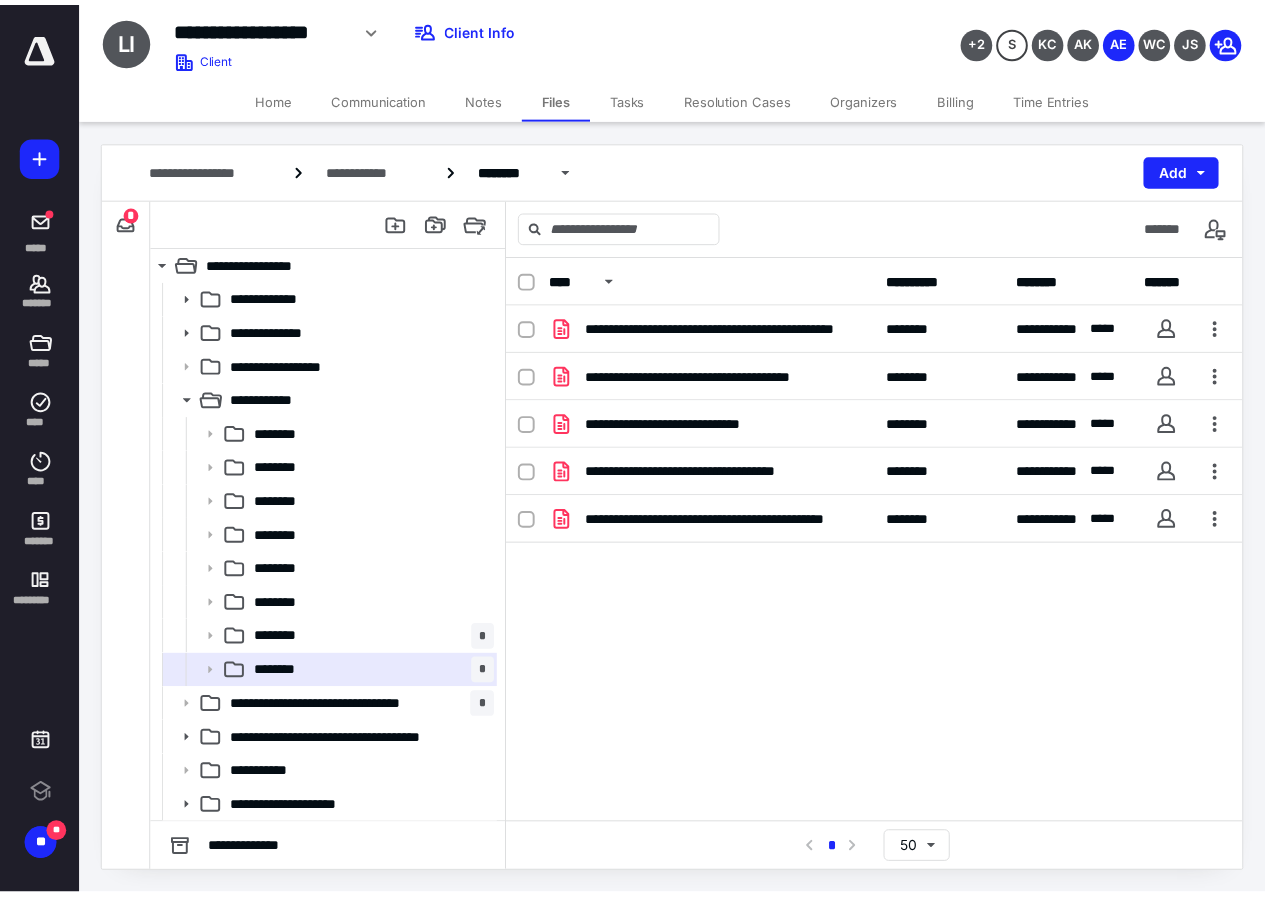 scroll, scrollTop: 0, scrollLeft: 0, axis: both 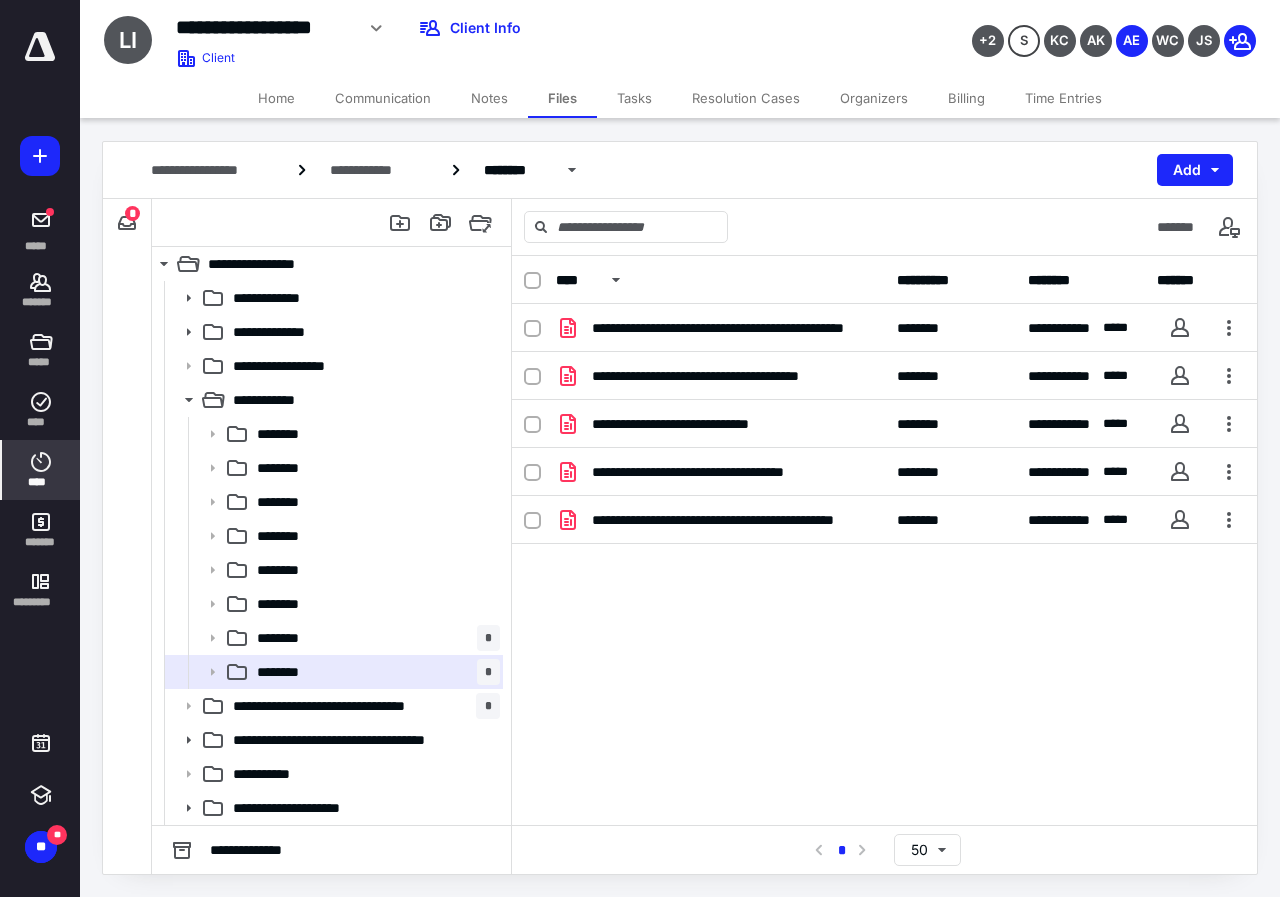 click on "****" at bounding box center [41, 482] 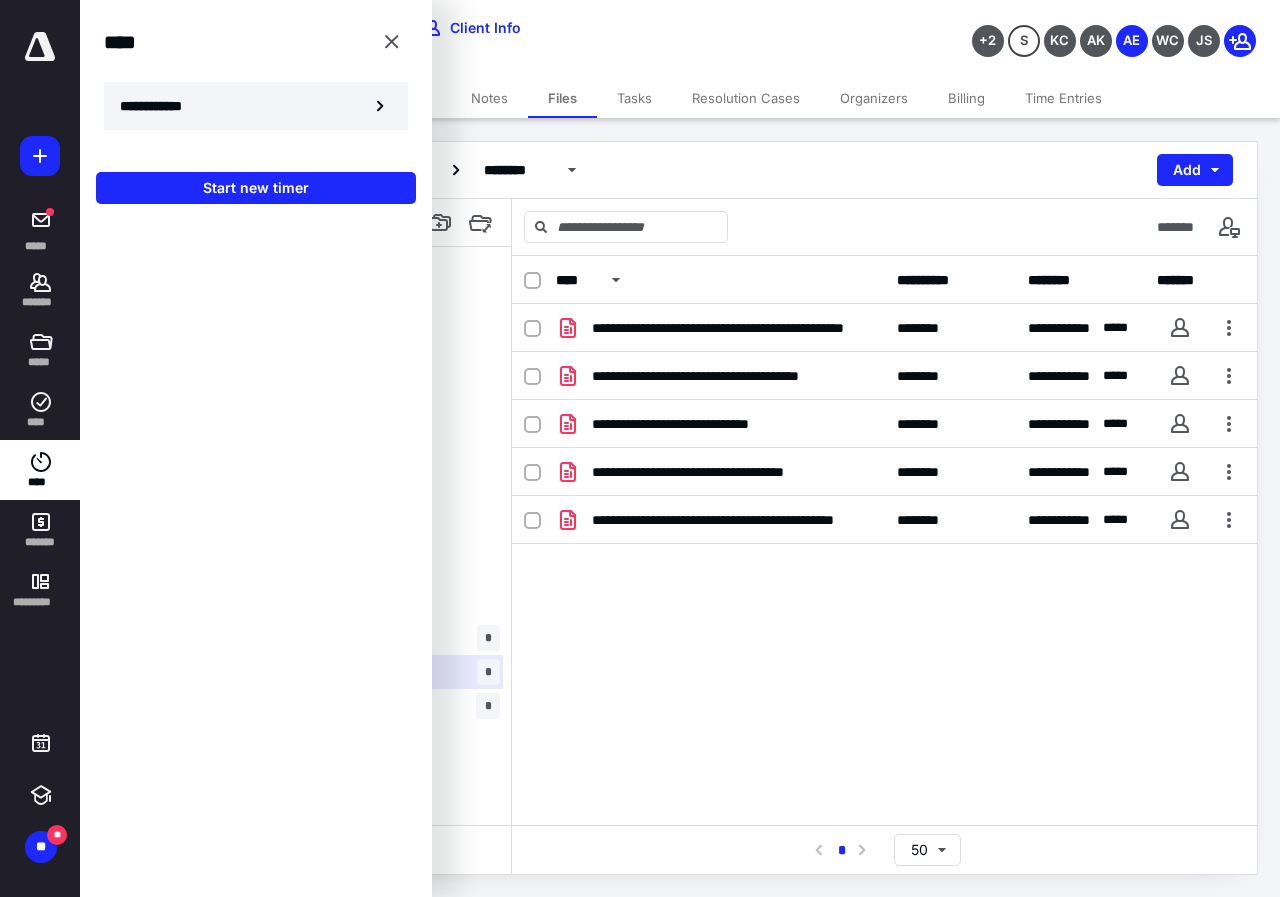 click on "**********" at bounding box center (162, 106) 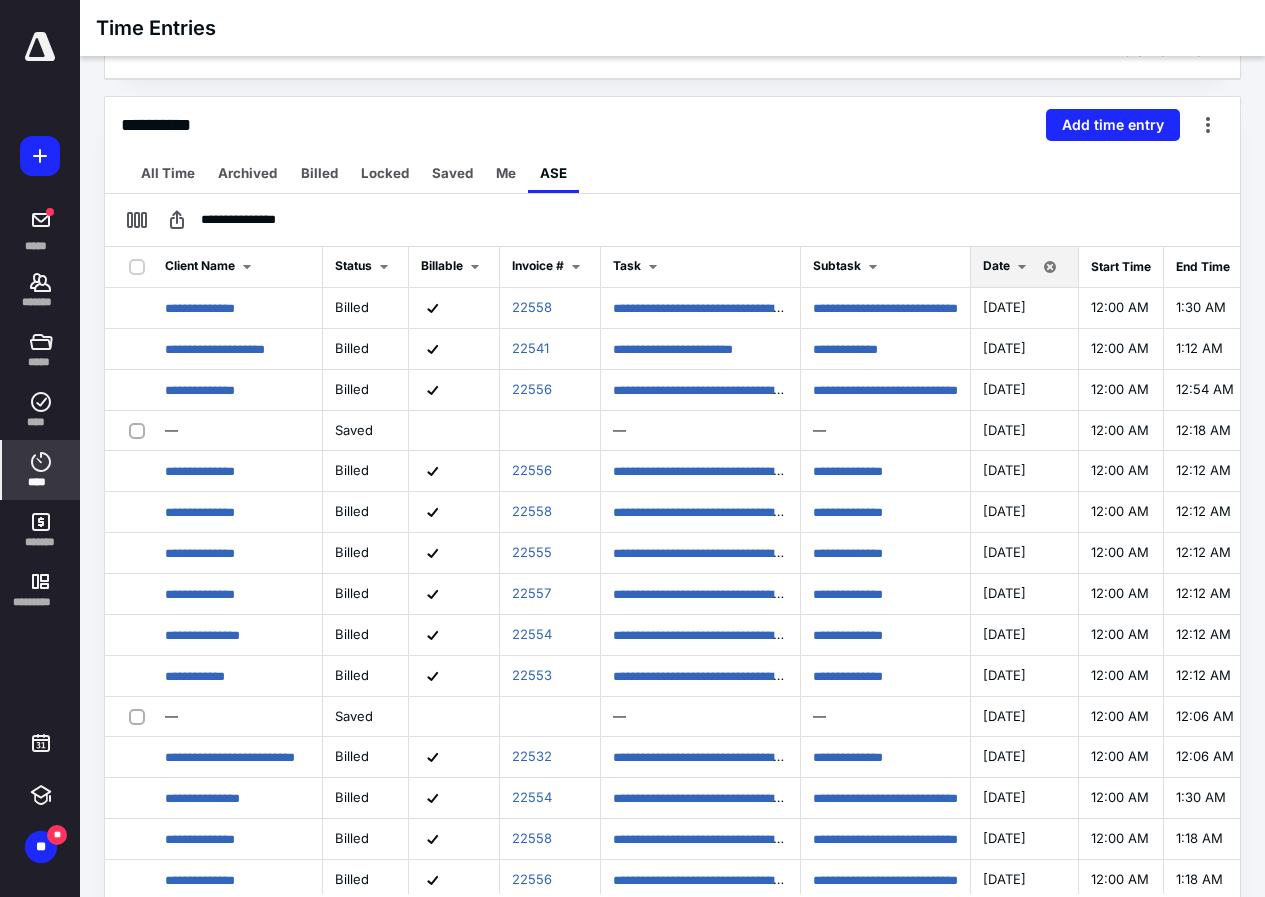 scroll, scrollTop: 230, scrollLeft: 0, axis: vertical 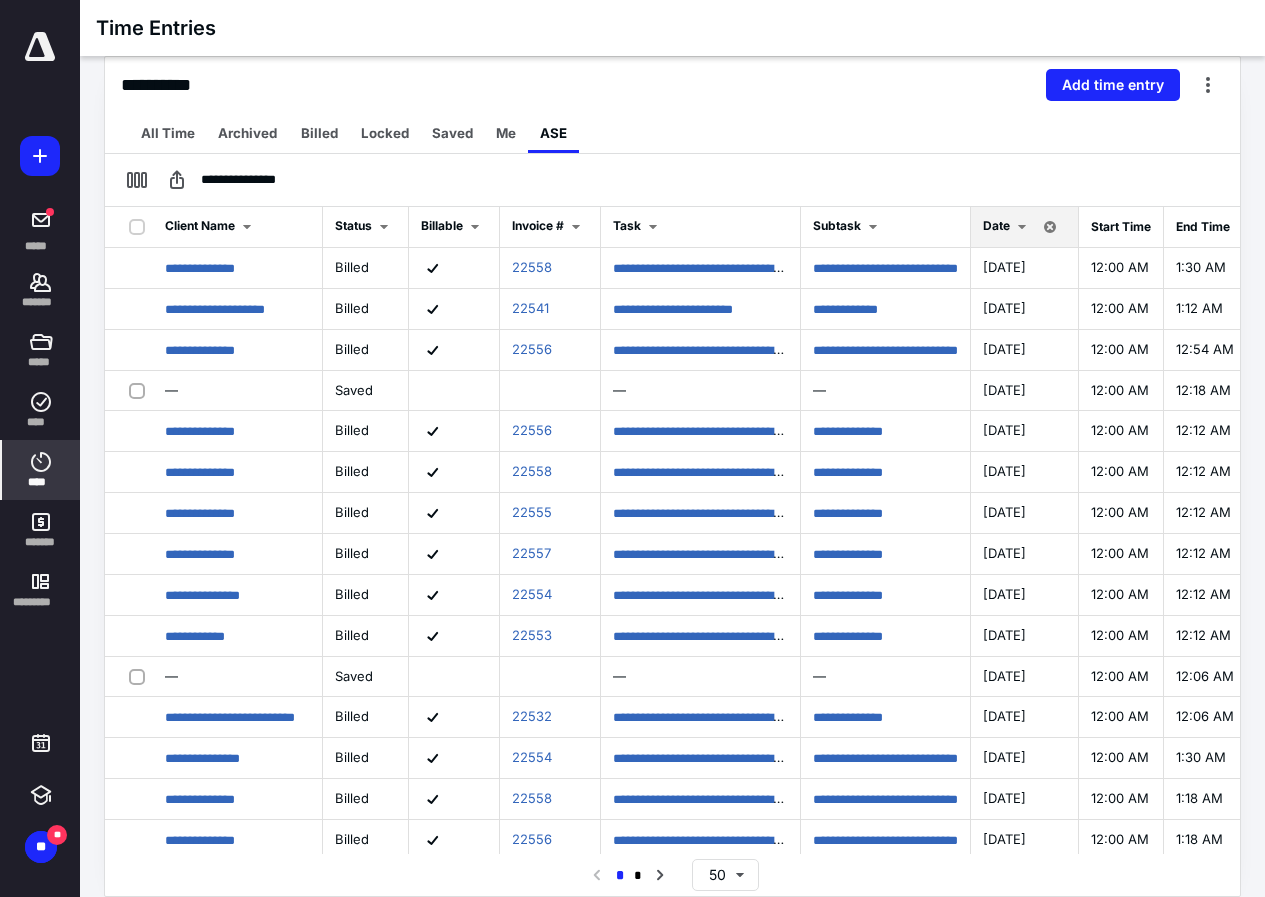 click on "Date" at bounding box center (1025, 227) 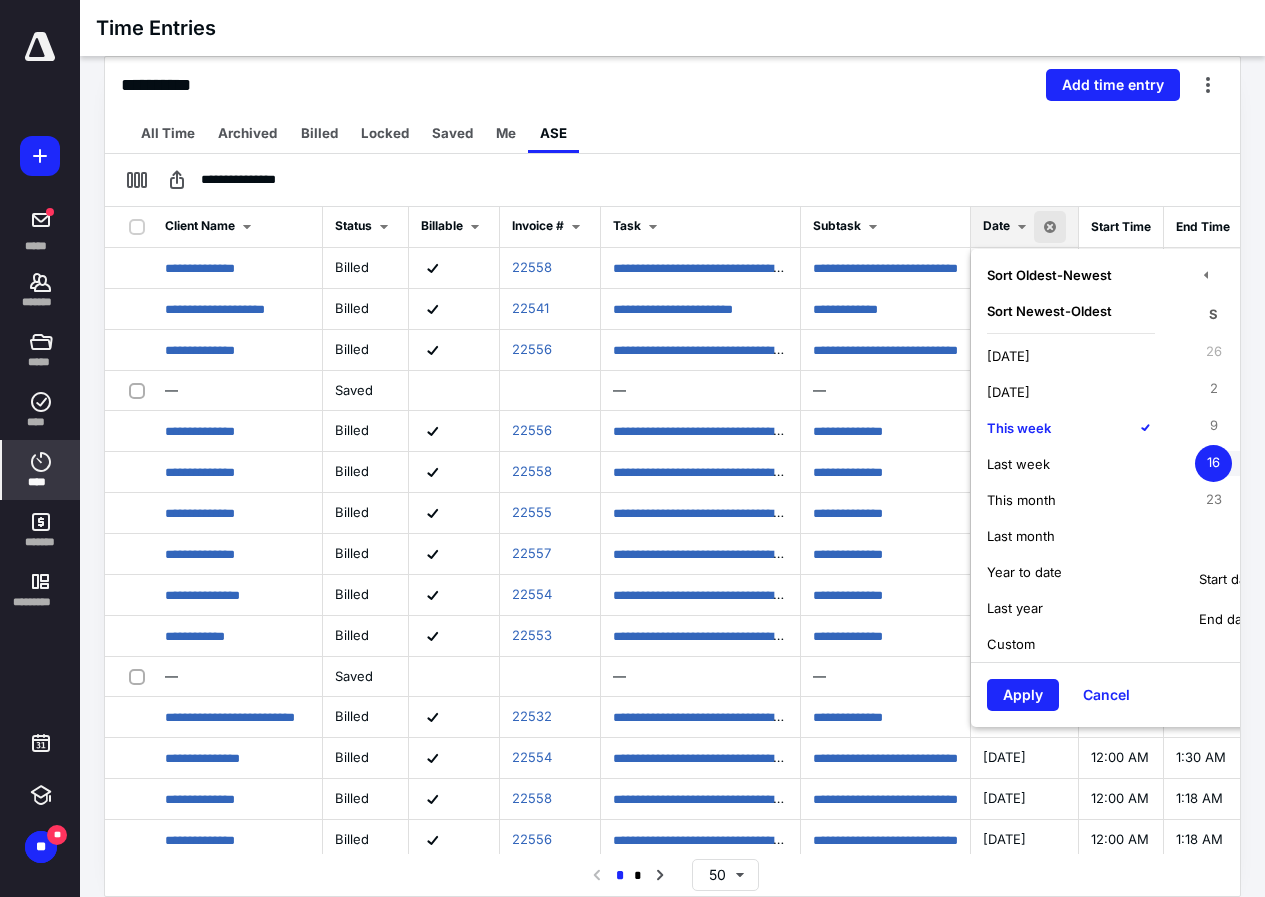 click on "This week" at bounding box center [1019, 428] 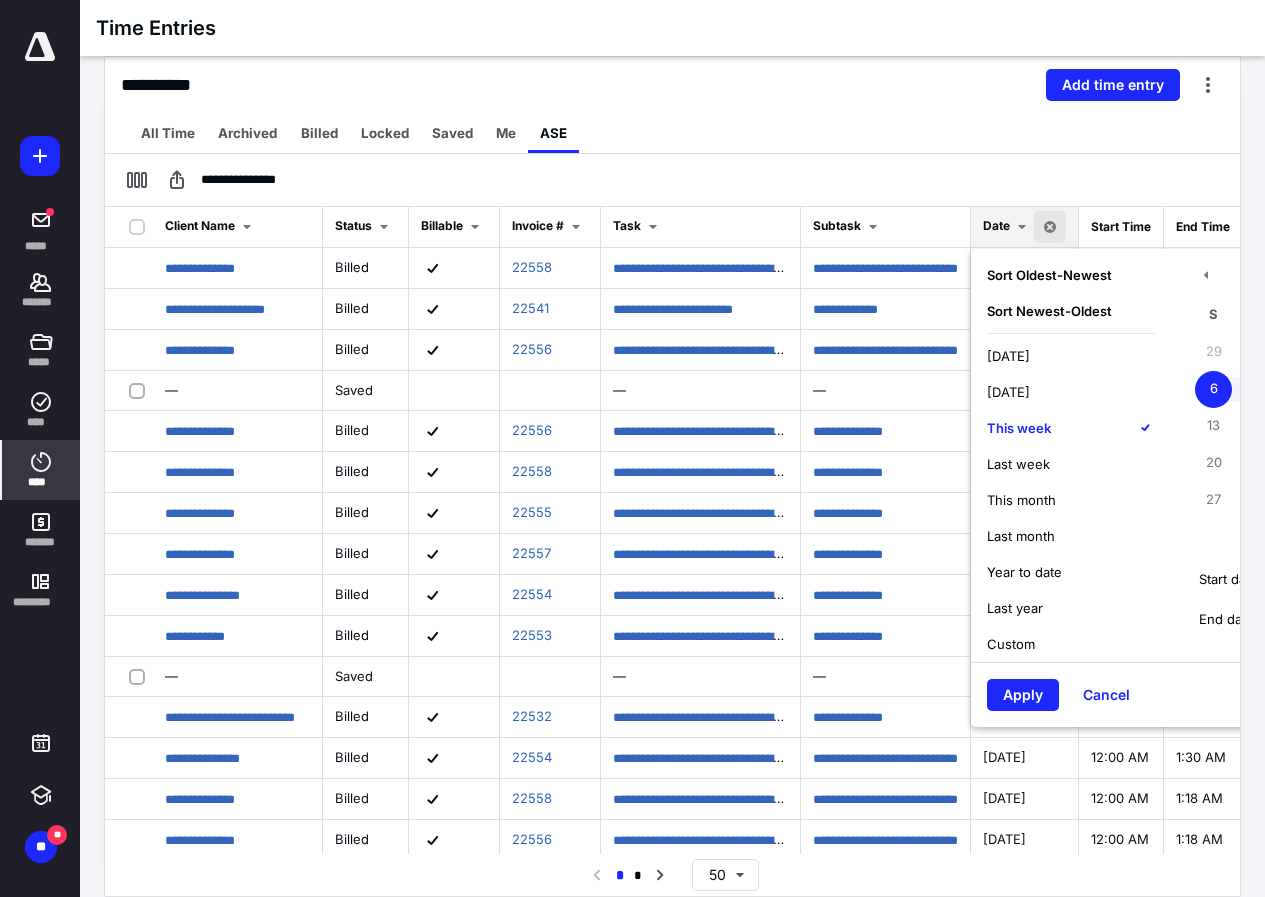 type on "**********" 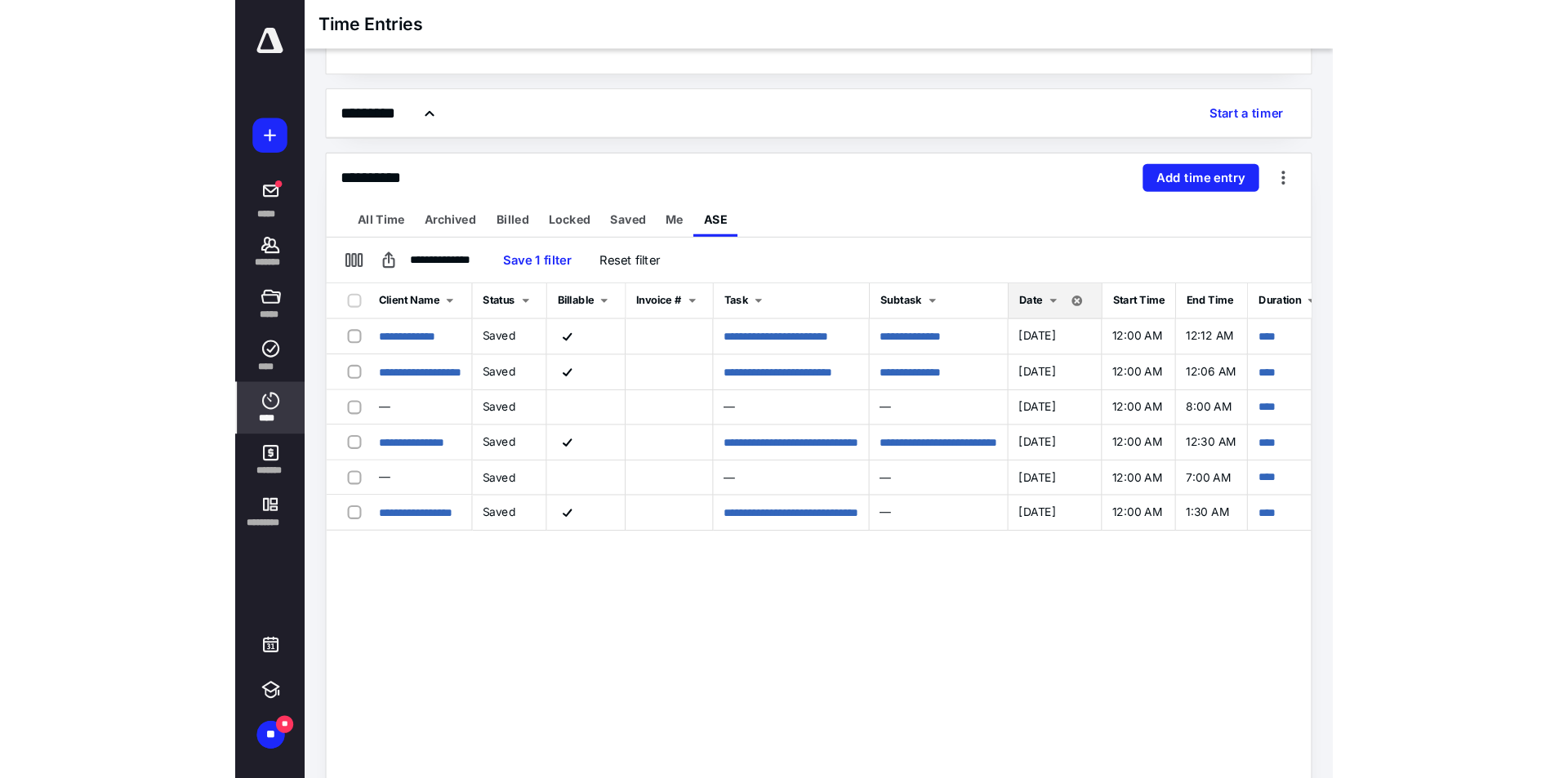 scroll, scrollTop: 0, scrollLeft: 0, axis: both 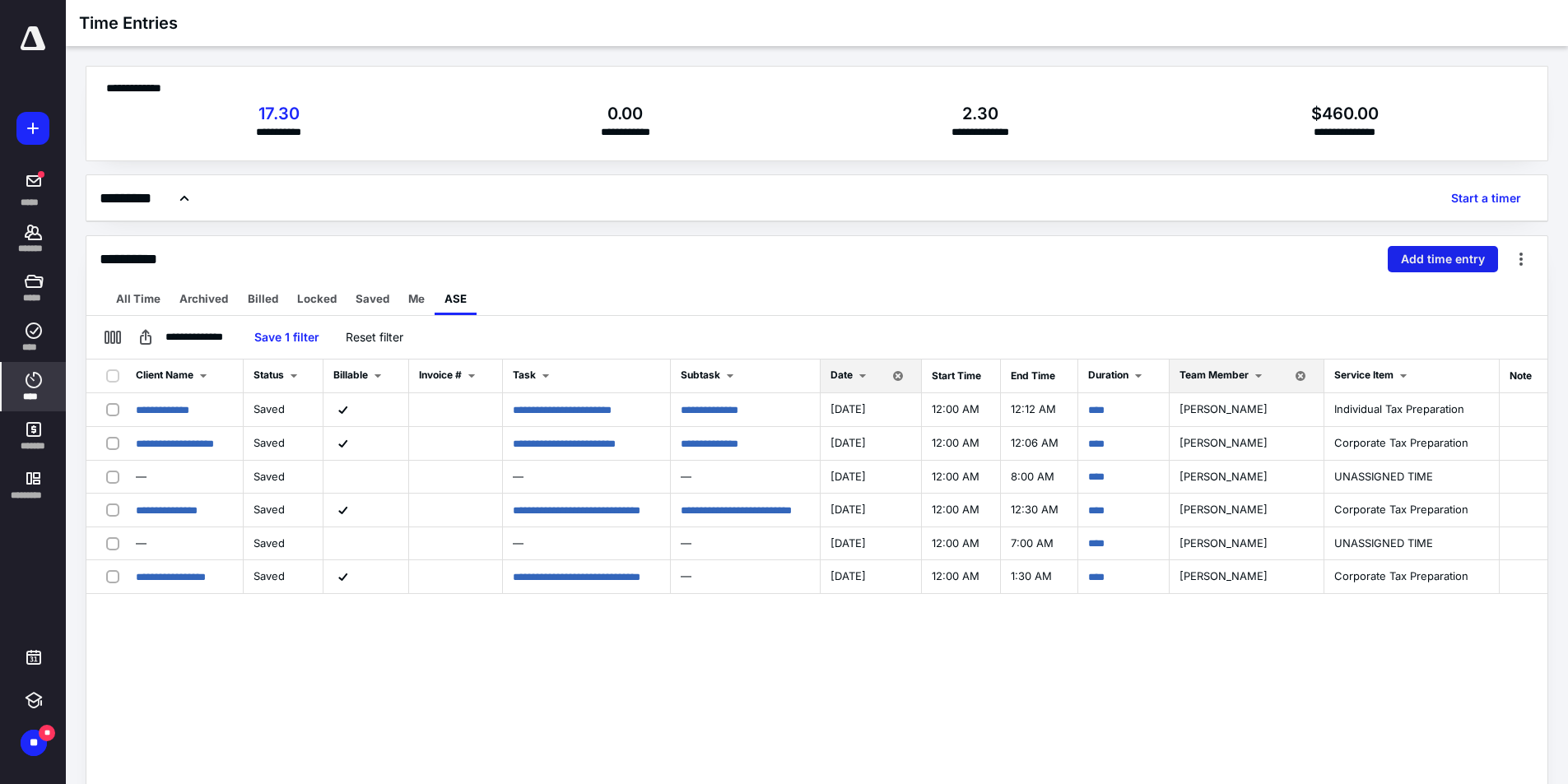 click on "Add time entry" at bounding box center [1443, 259] 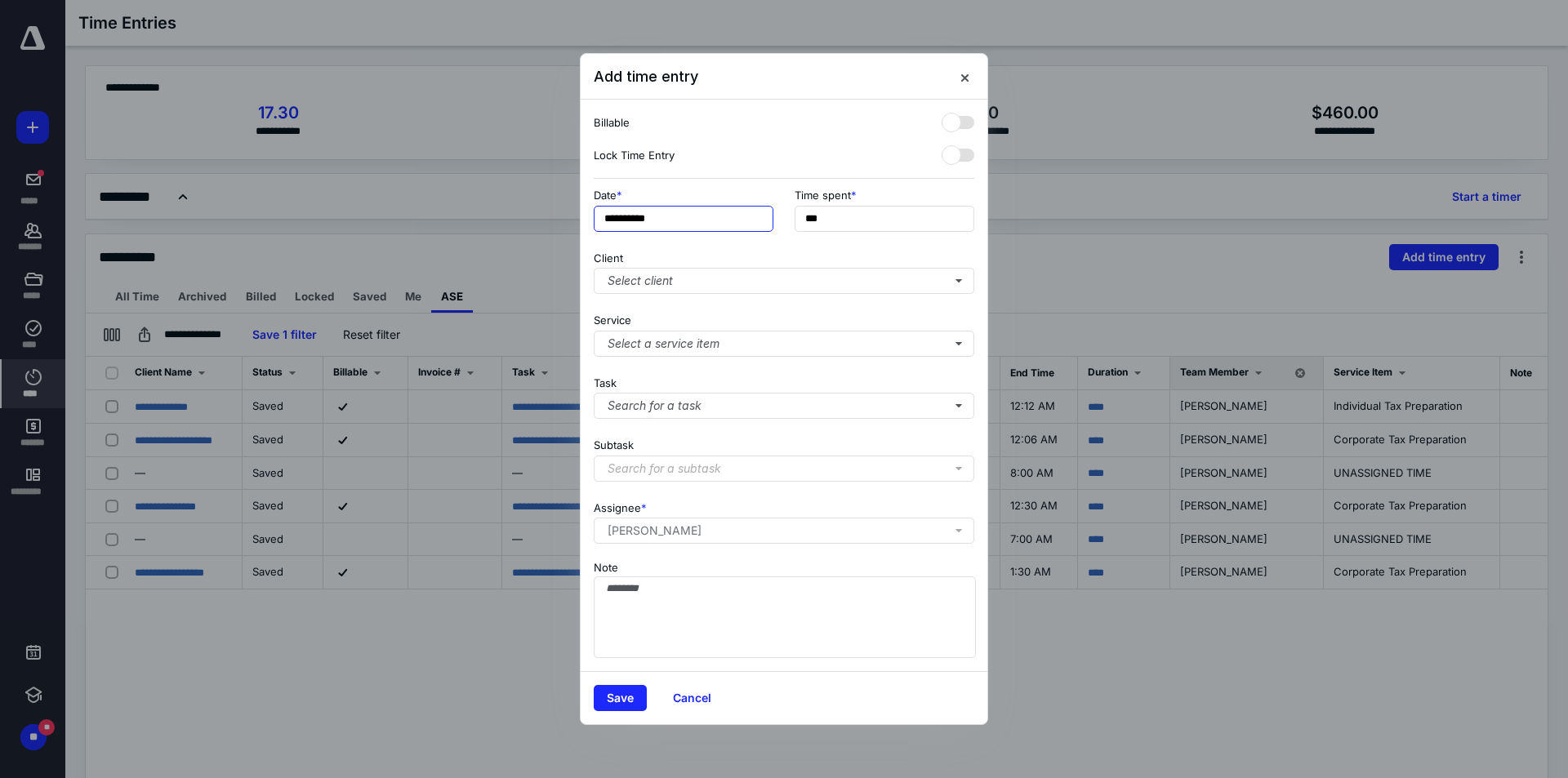 click on "**********" at bounding box center (684, 219) 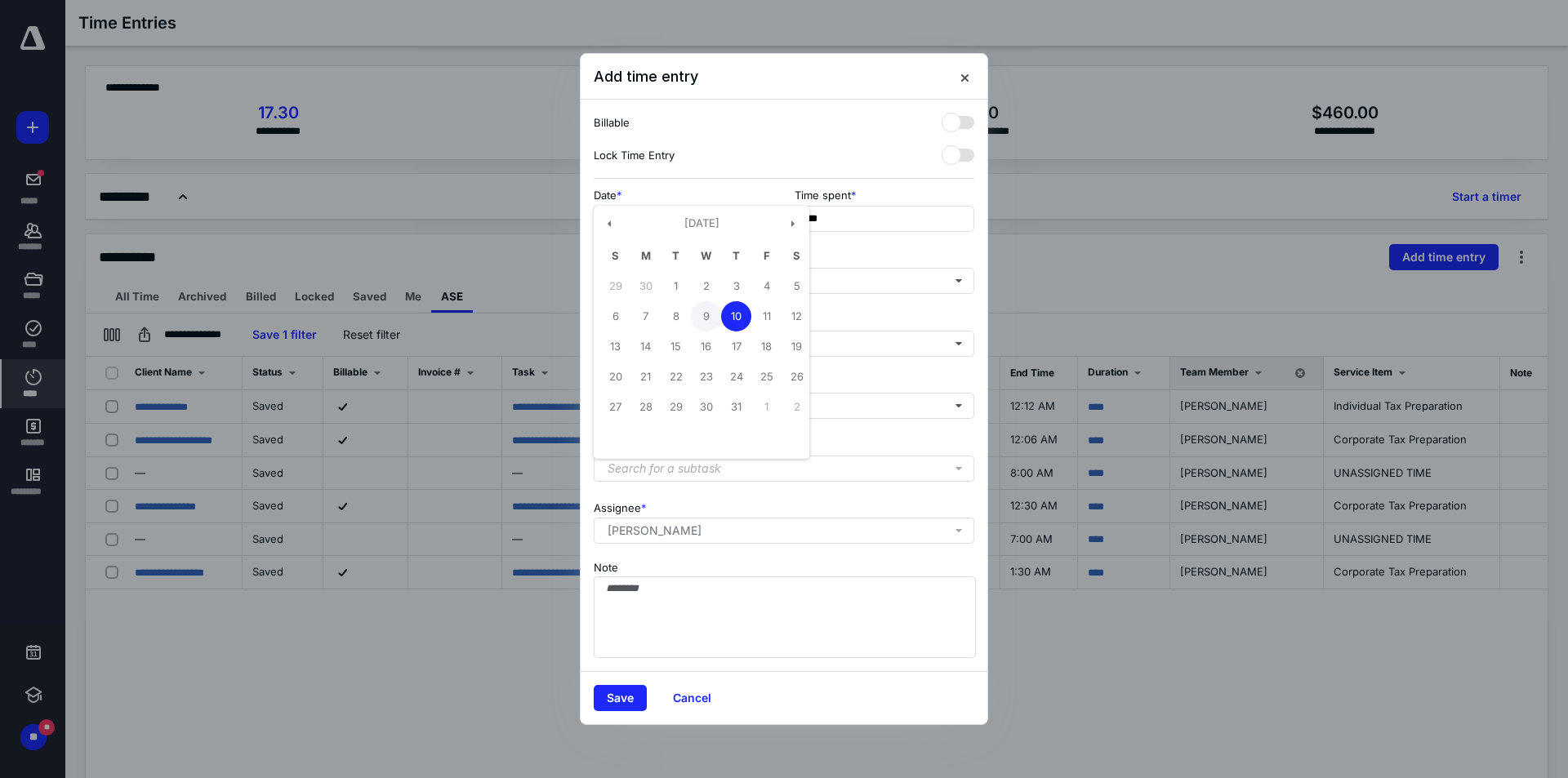 click on "9" at bounding box center [706, 316] 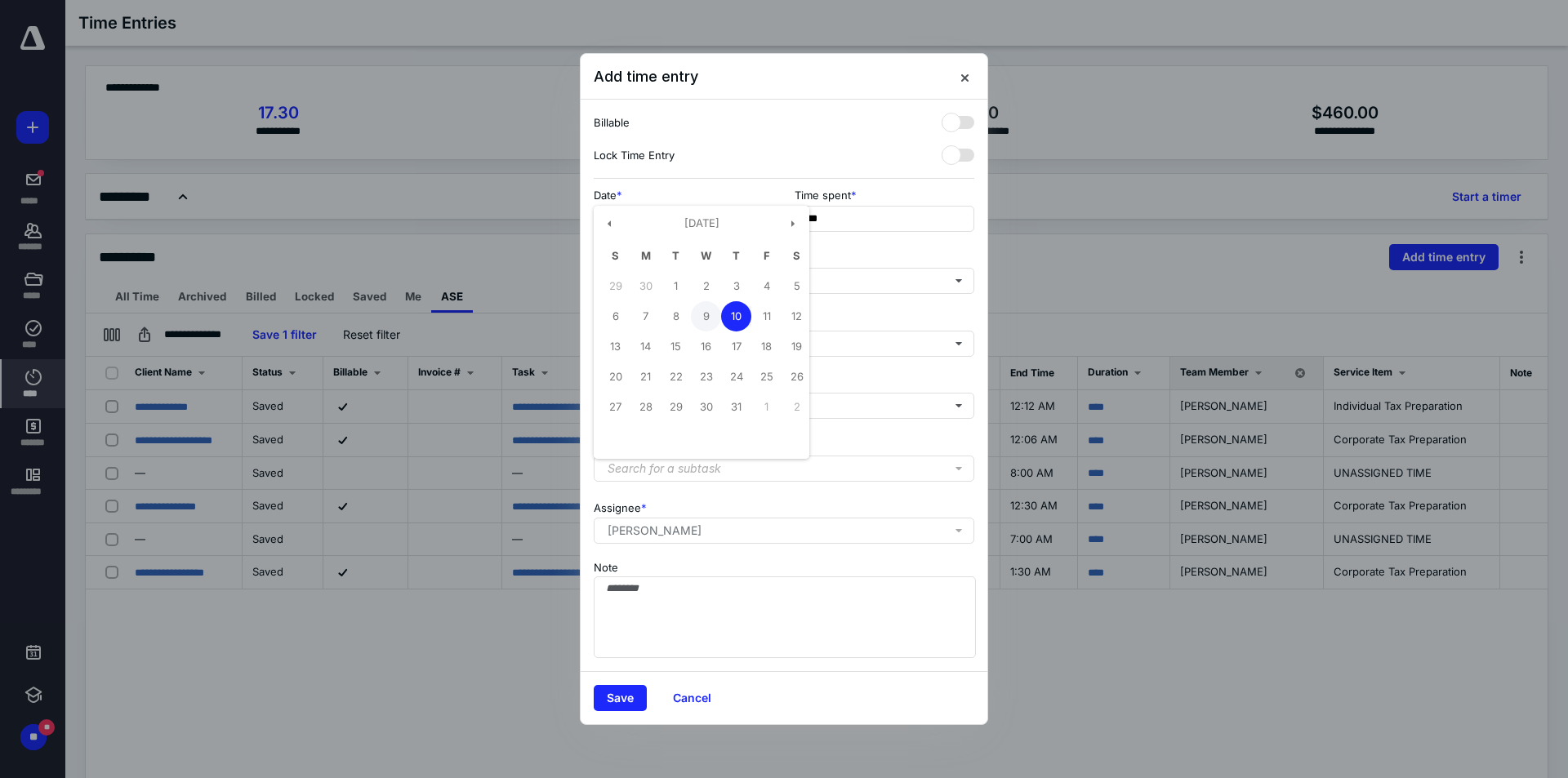type on "**********" 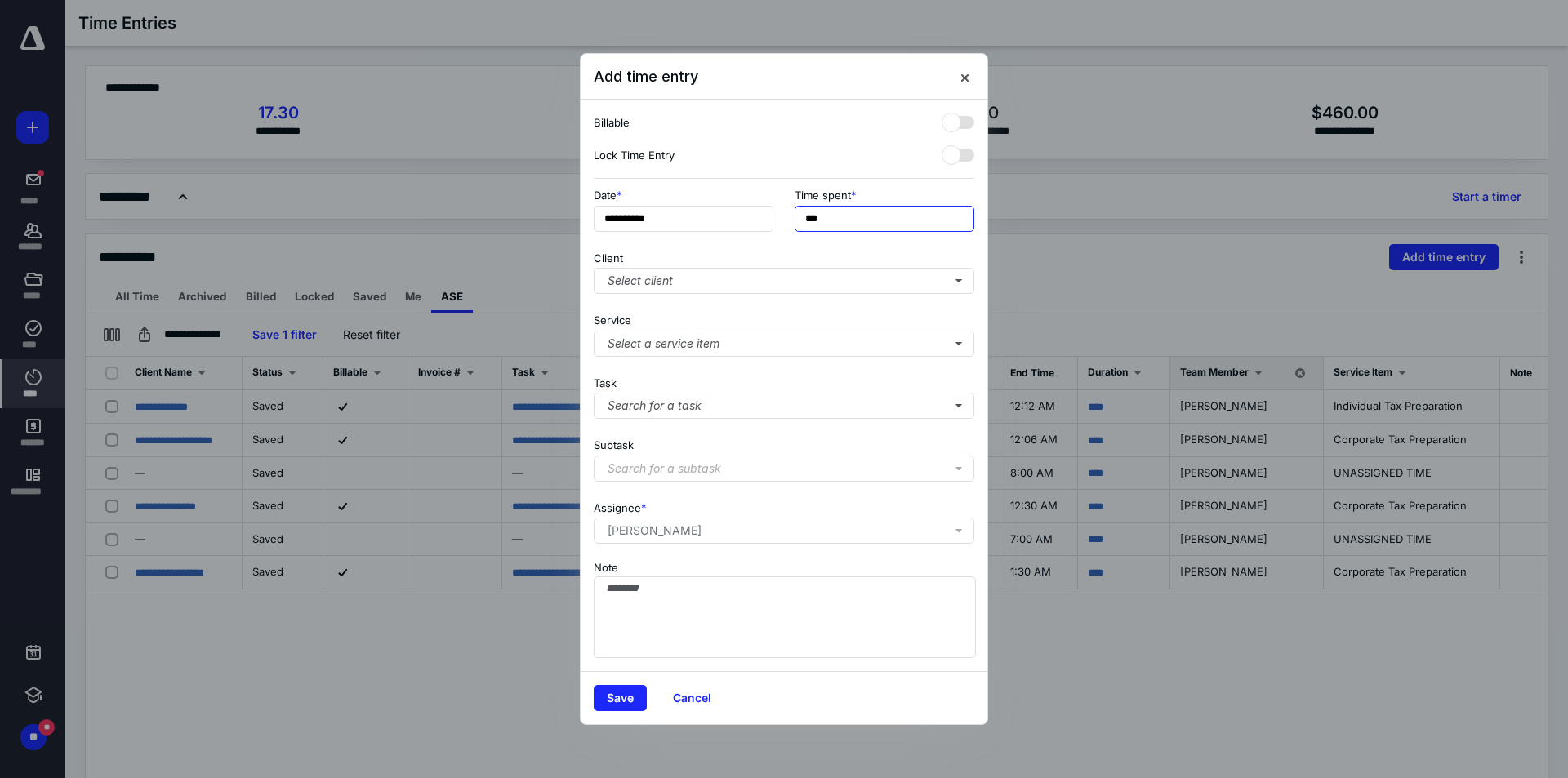 click on "***" at bounding box center (884, 219) 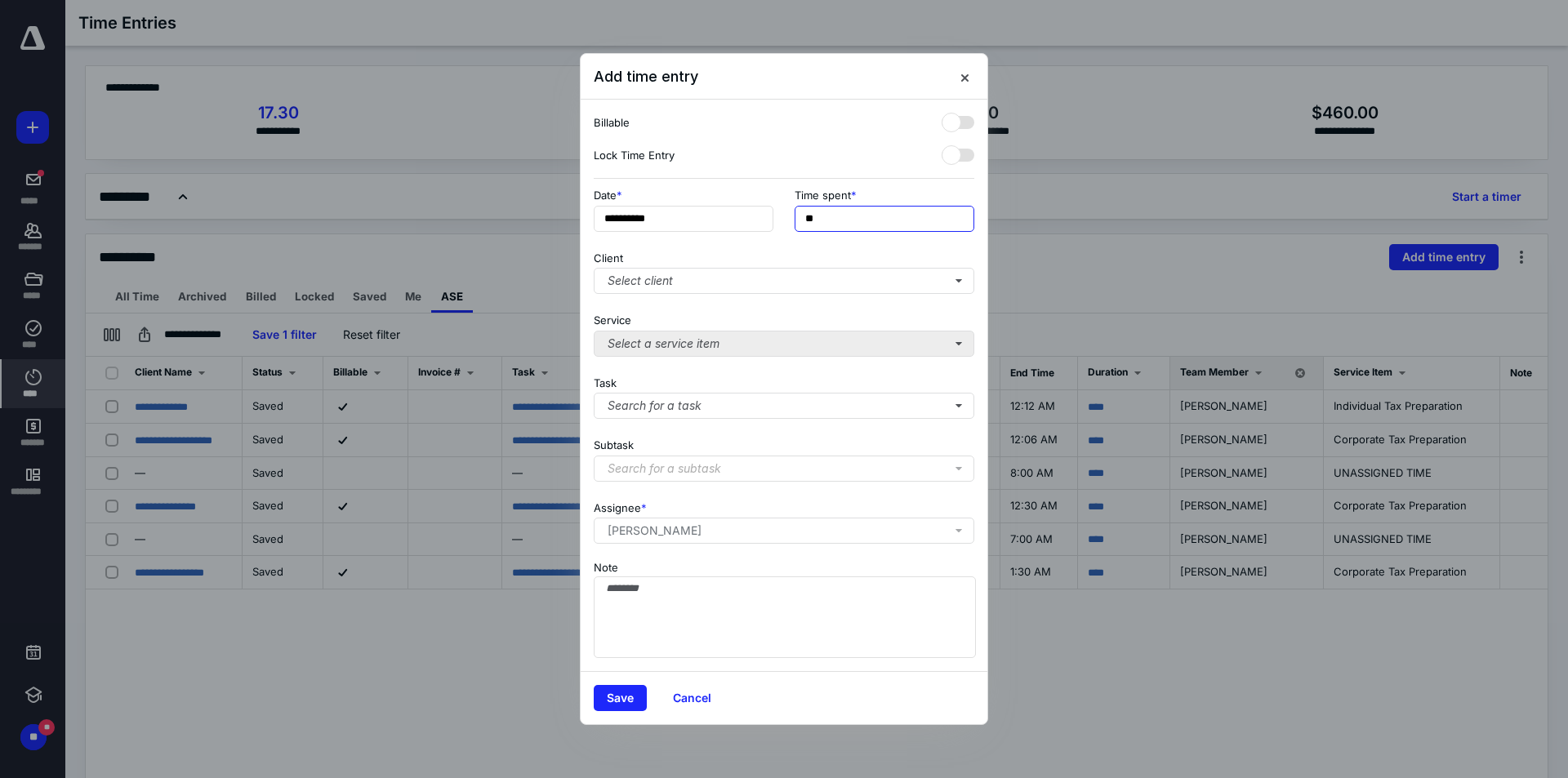 type on "**" 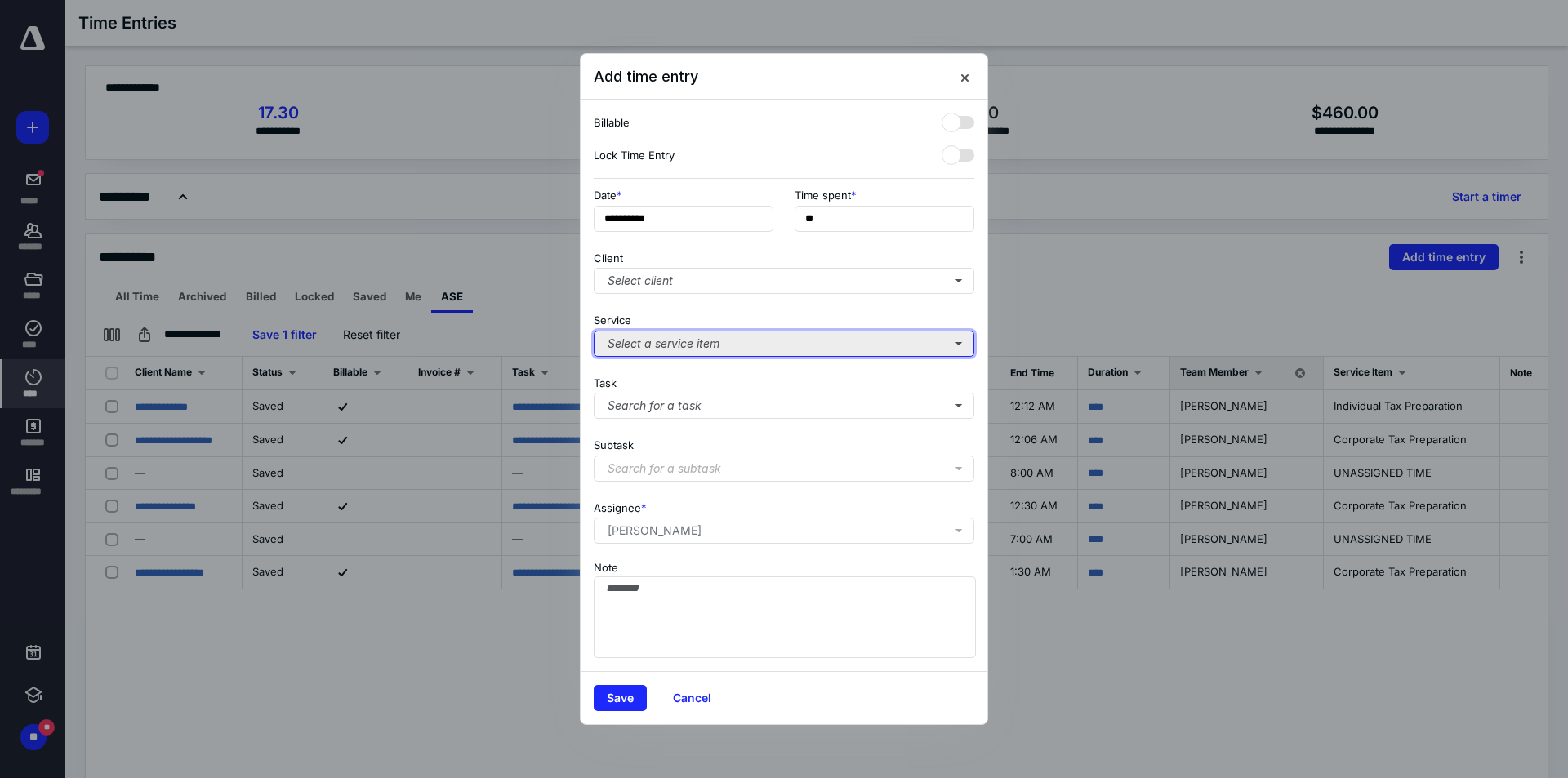 click on "Select a service item" at bounding box center (784, 344) 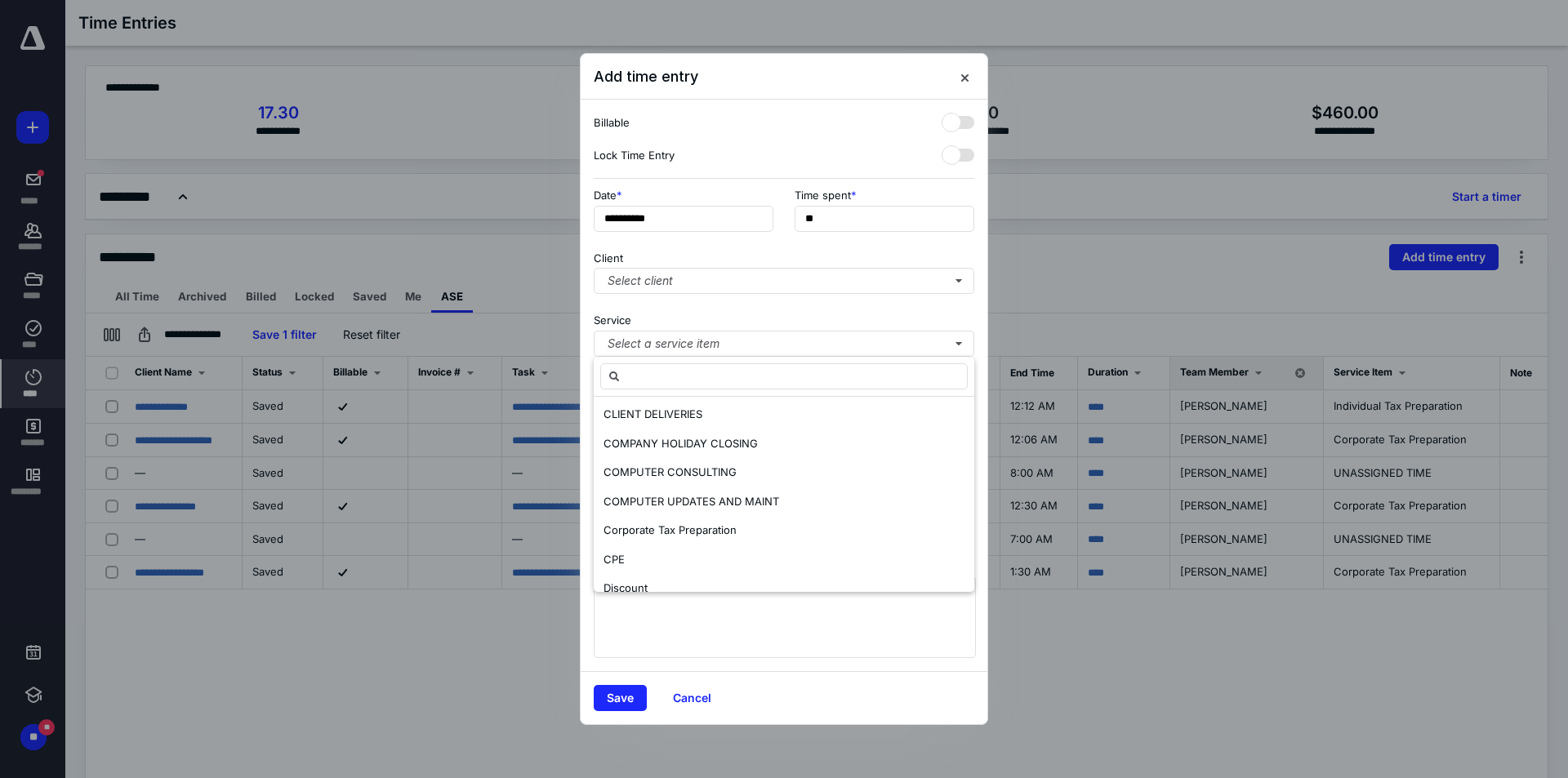 scroll, scrollTop: 1209, scrollLeft: 0, axis: vertical 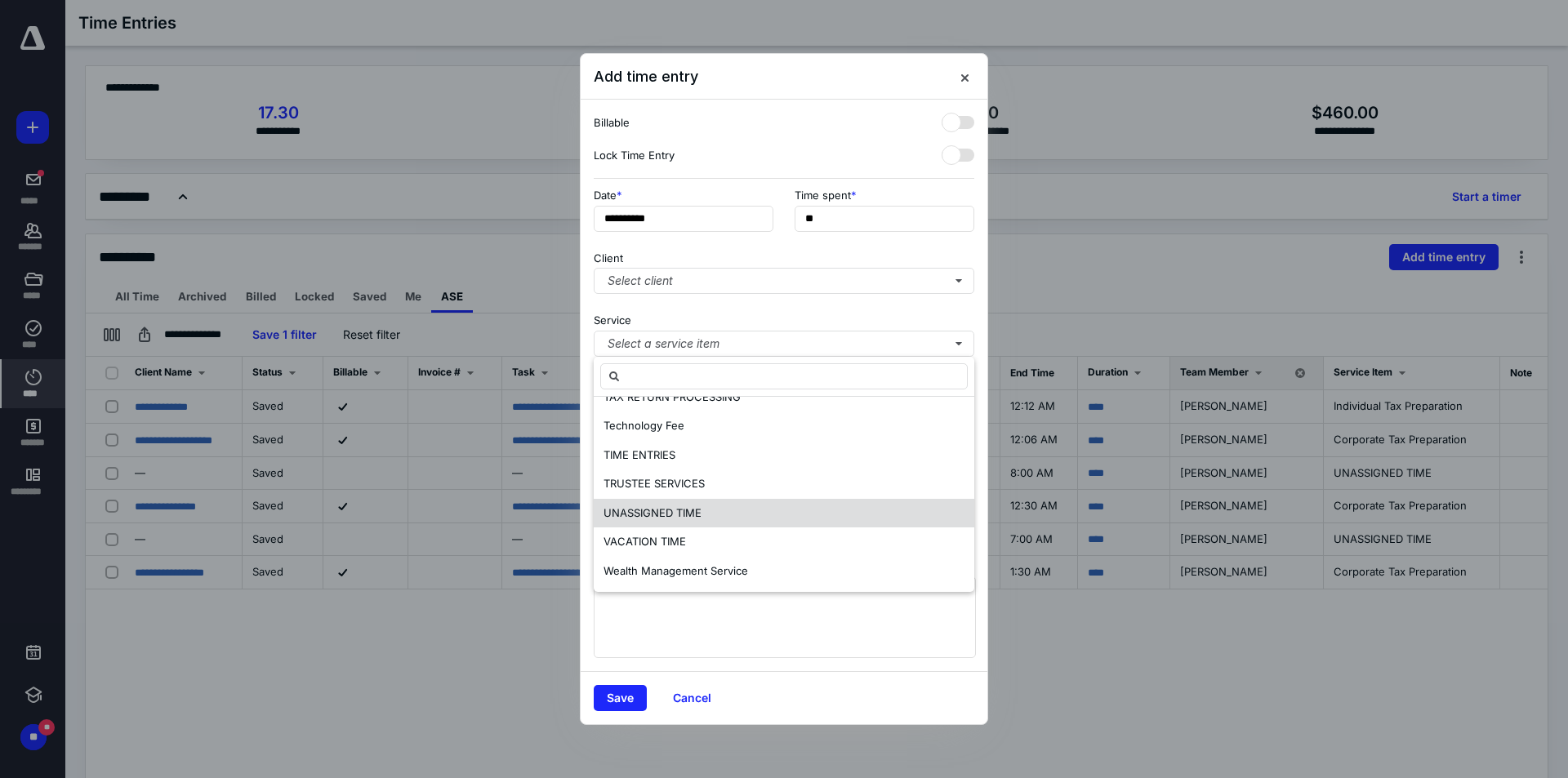 click on "UNASSIGNED TIME" at bounding box center (784, 513) 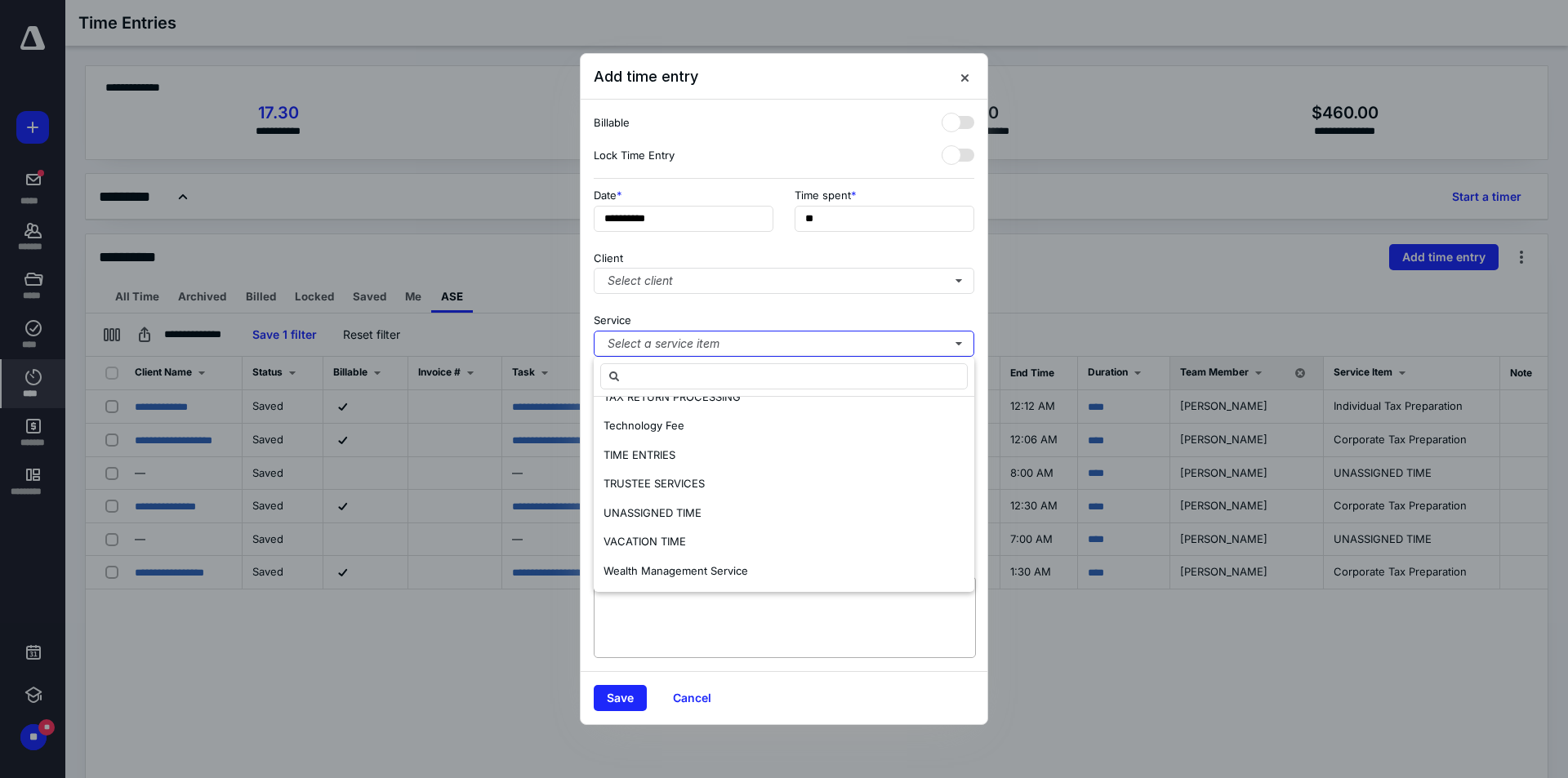 scroll, scrollTop: 0, scrollLeft: 0, axis: both 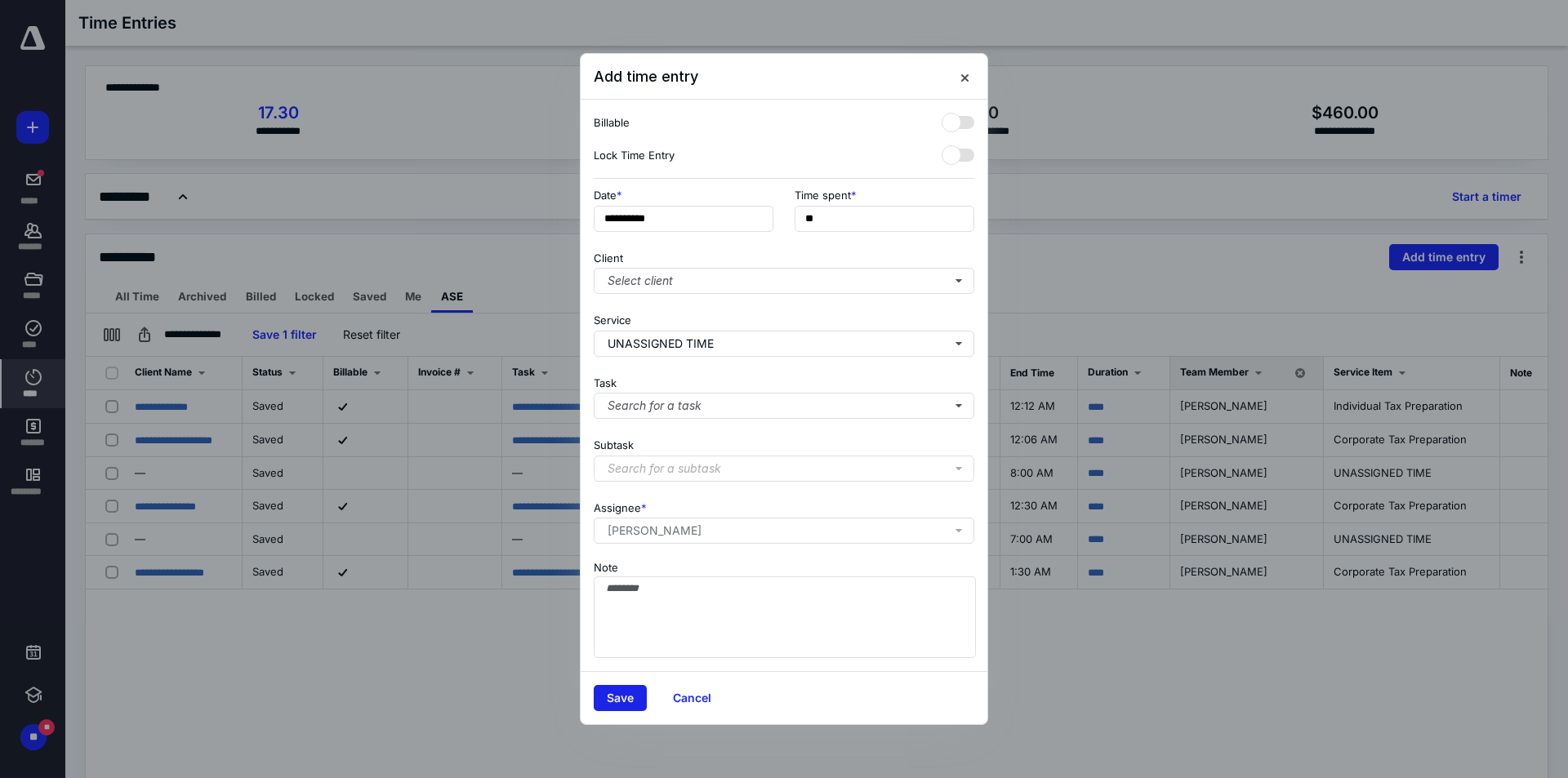 click on "Save" at bounding box center (620, 698) 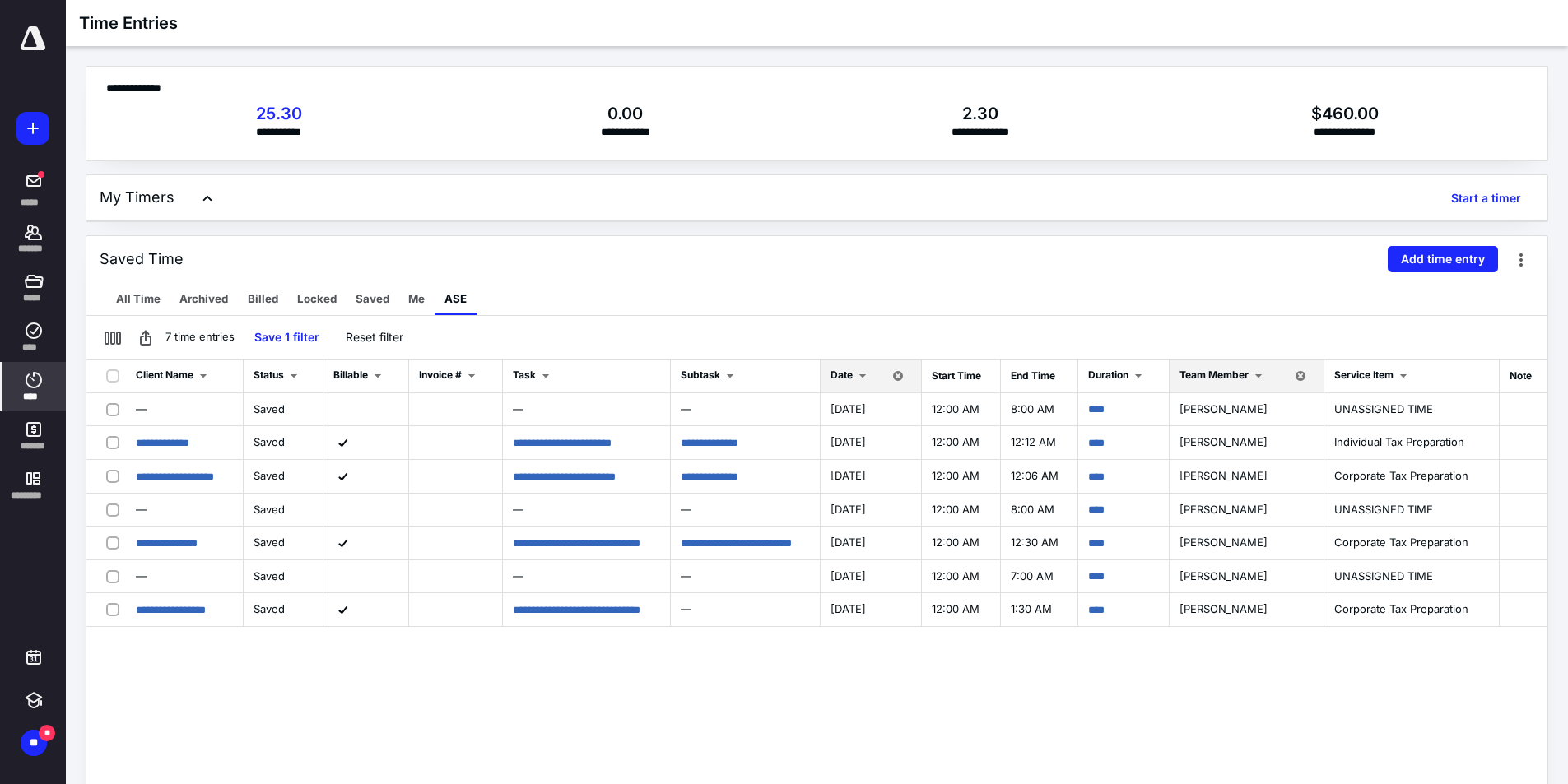 click on "Date" at bounding box center (841, 374) 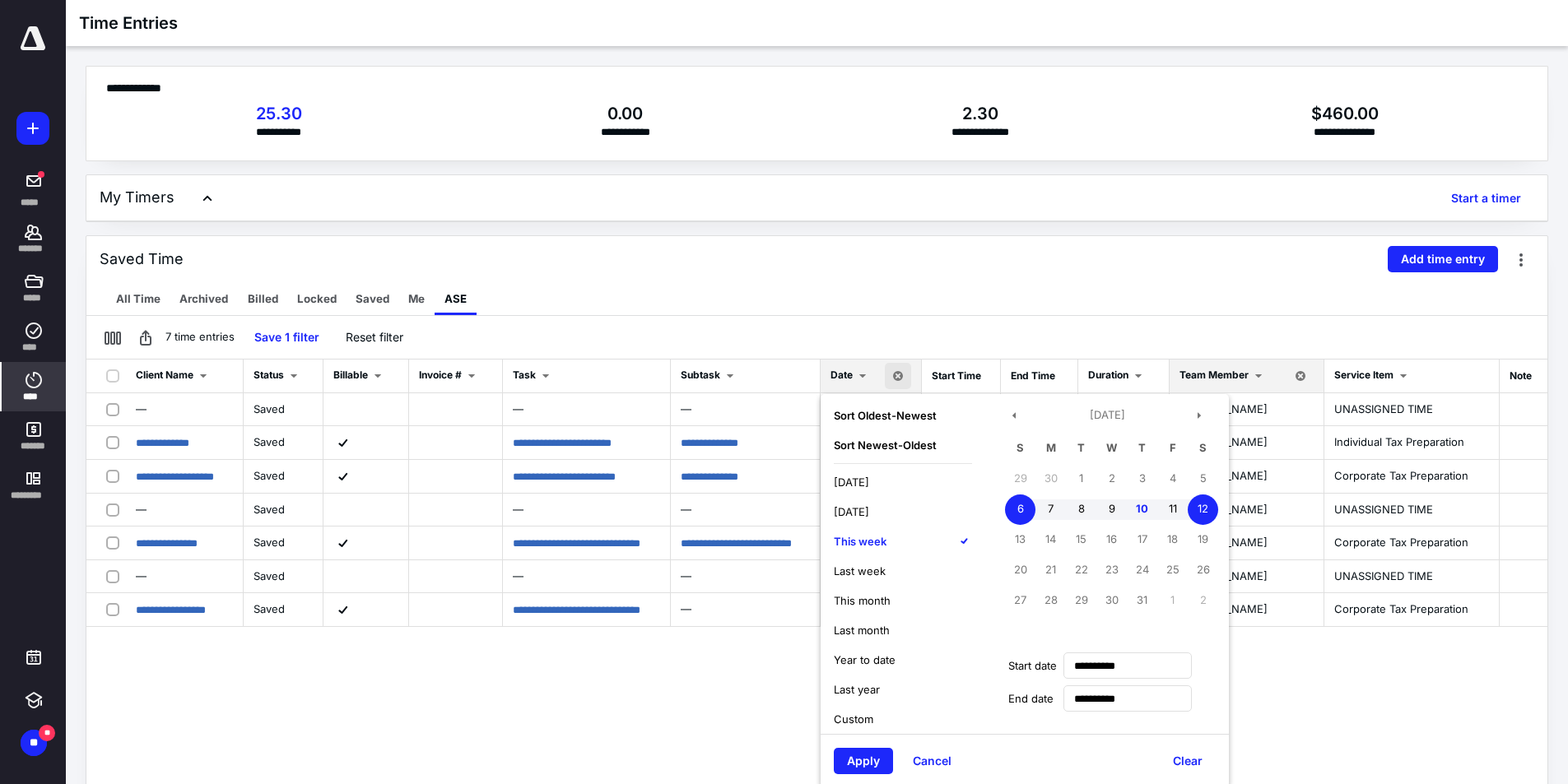 click on "[DATE]" at bounding box center [851, 482] 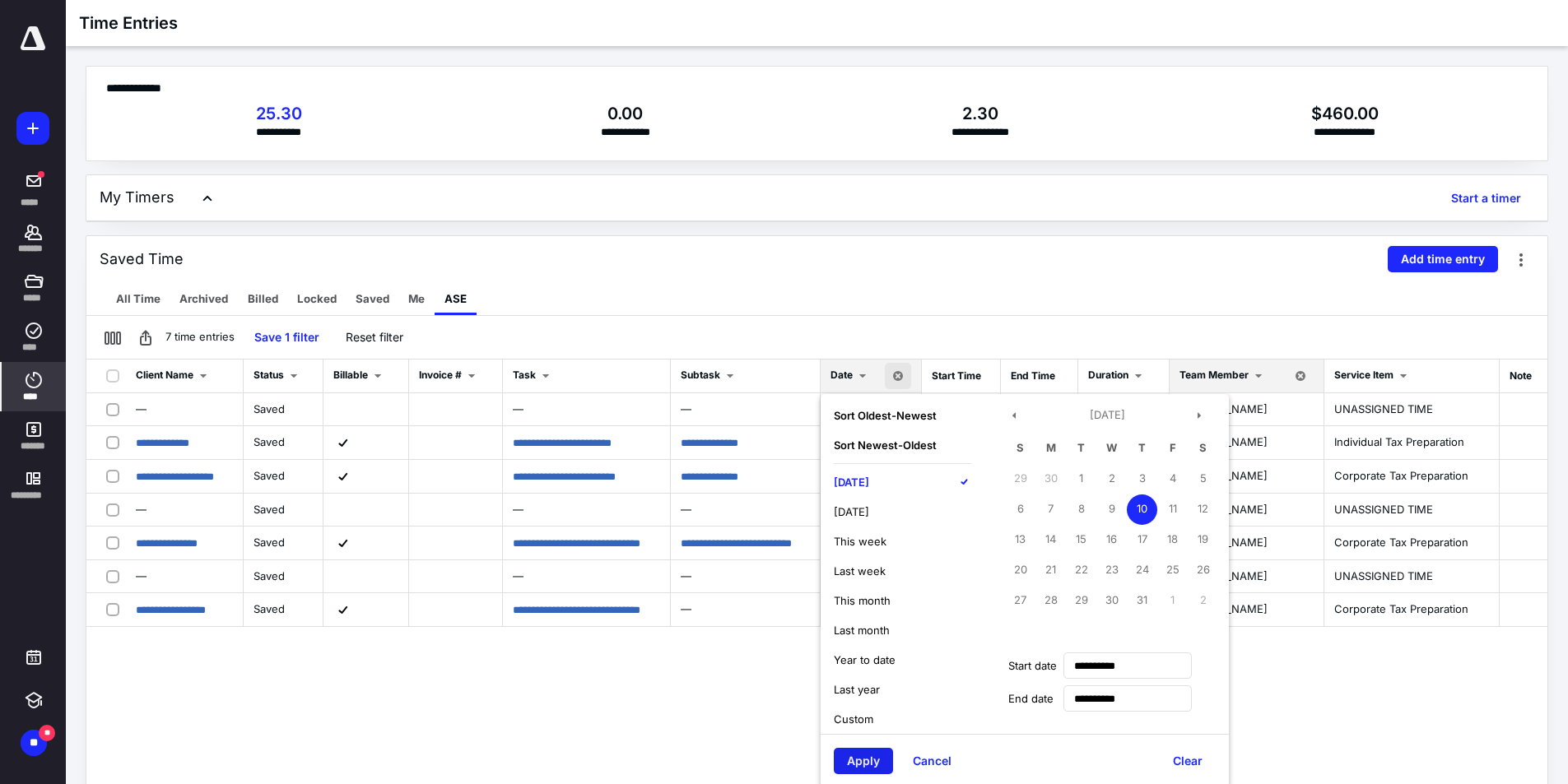 click on "Apply" at bounding box center (863, 761) 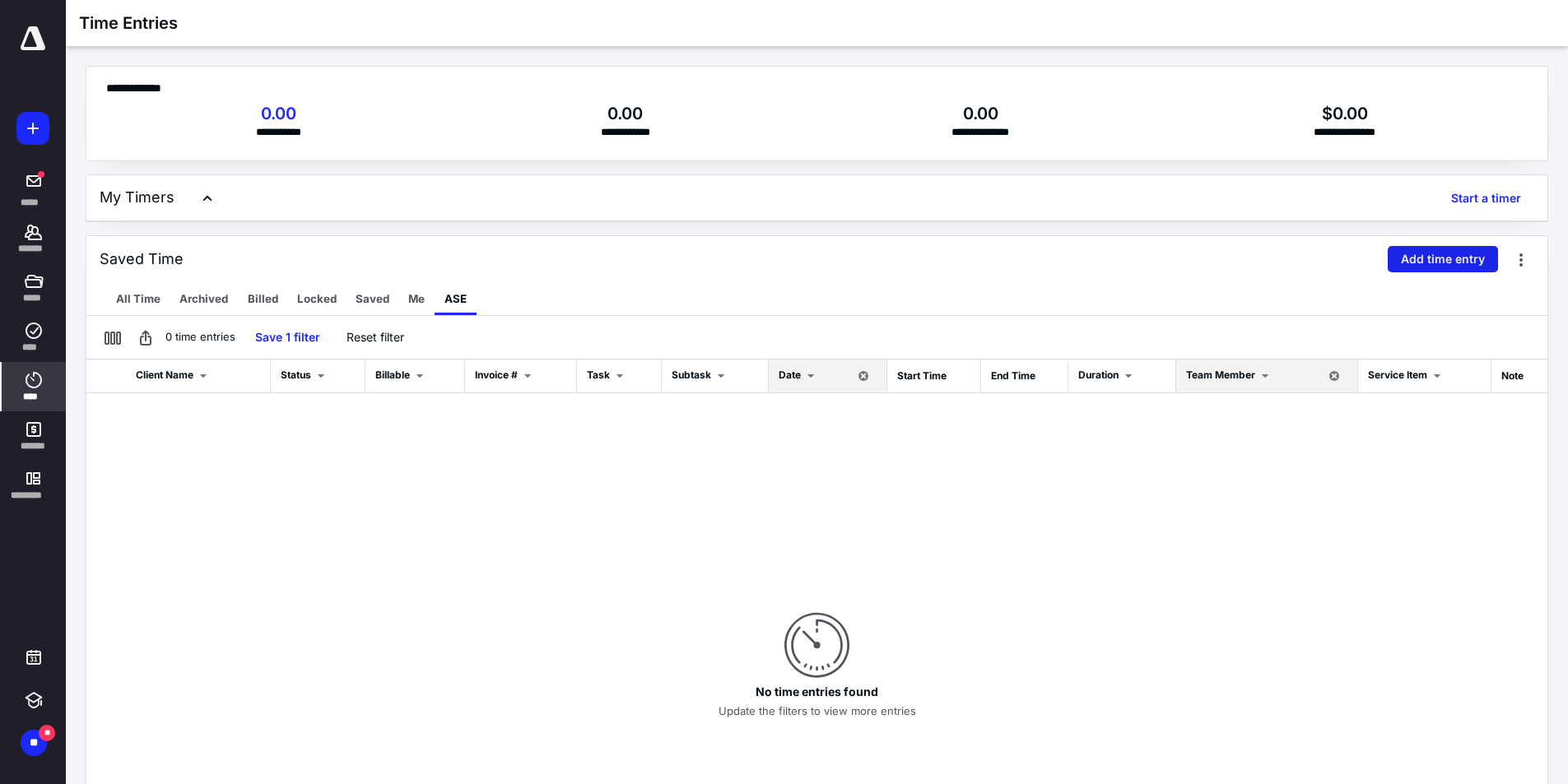 click on "Add time entry" at bounding box center [1443, 259] 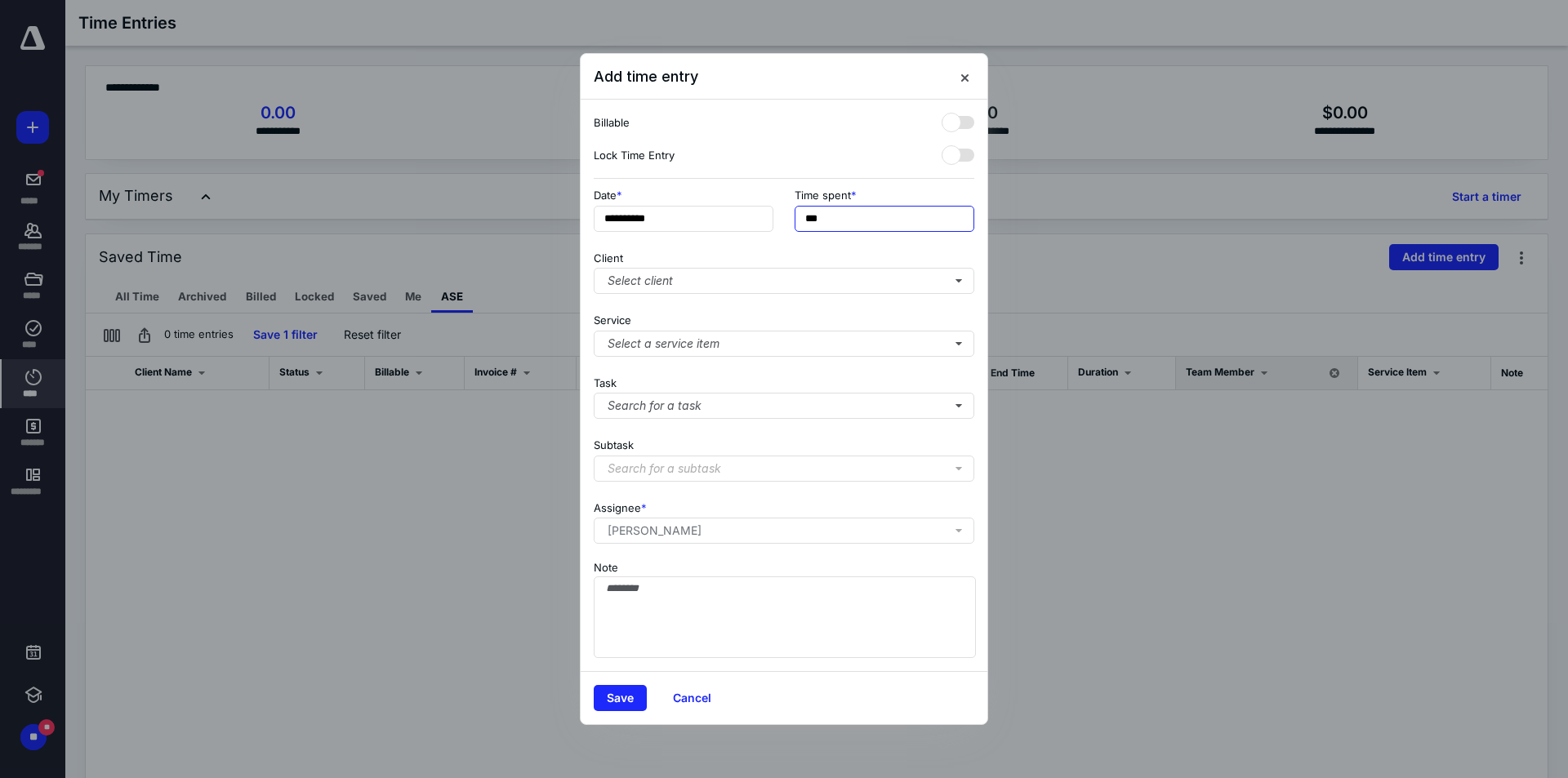 click on "***" at bounding box center [884, 219] 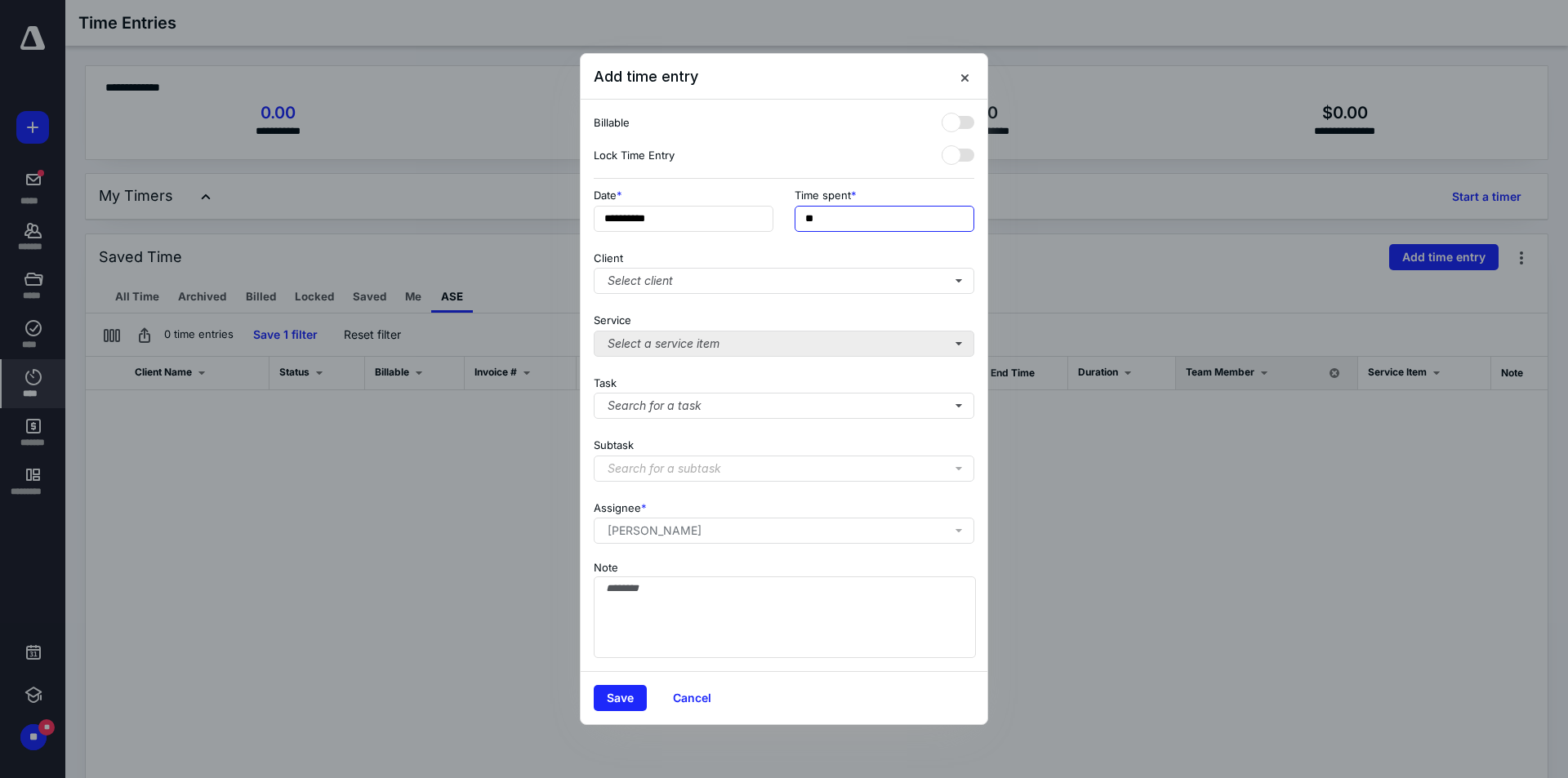 type on "**" 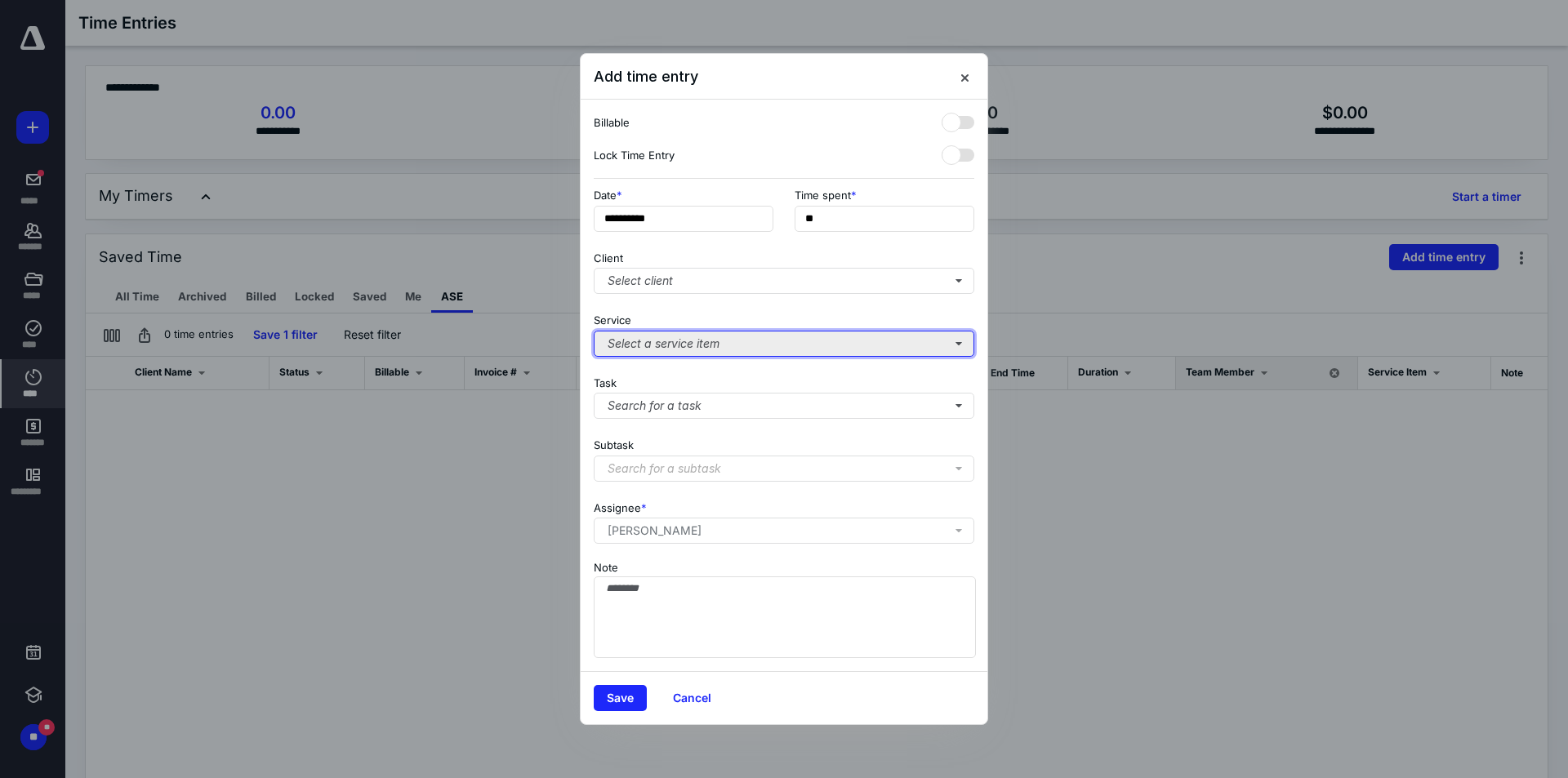 click on "Select a service item" at bounding box center (784, 344) 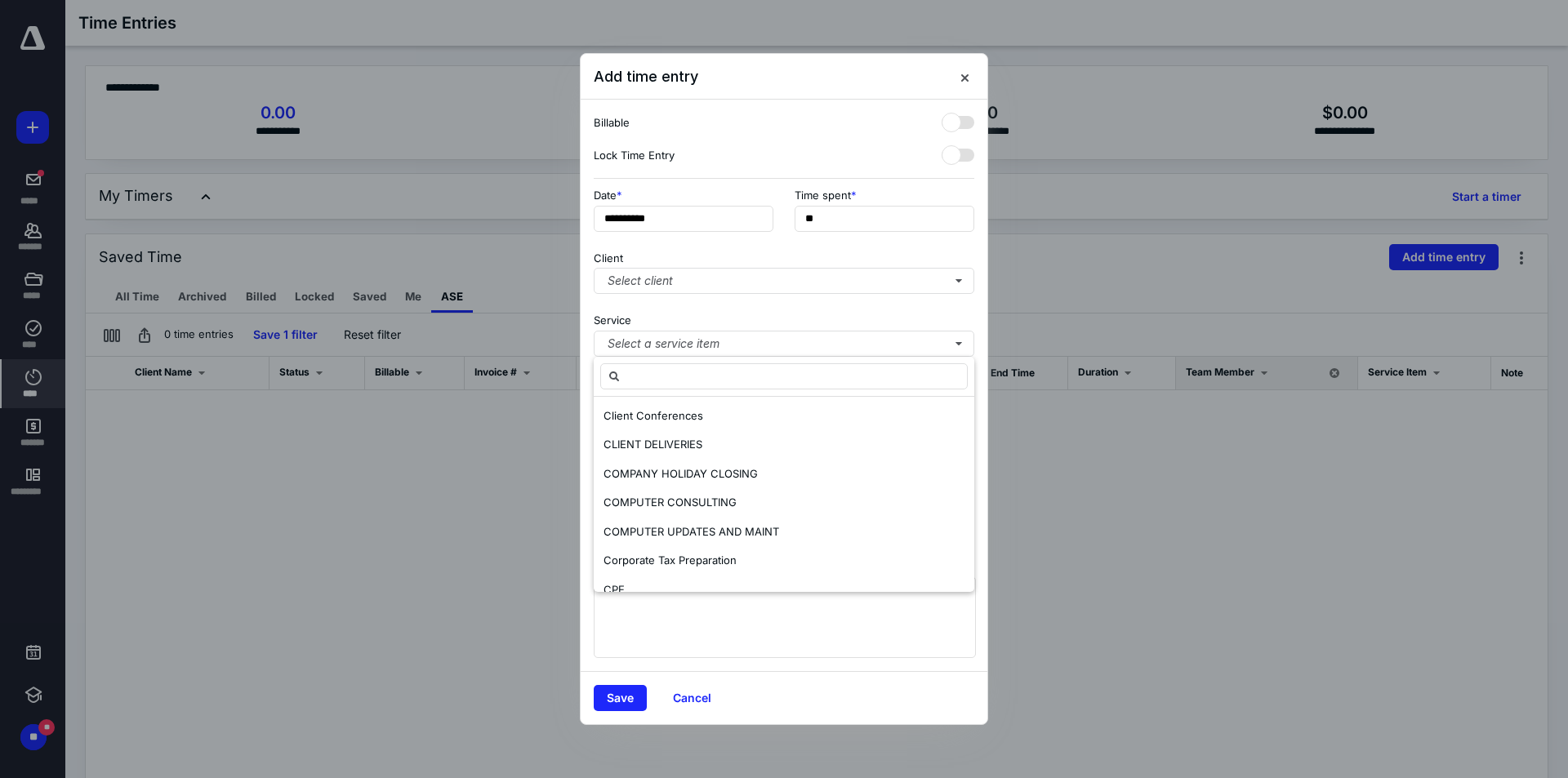 scroll, scrollTop: 245, scrollLeft: 0, axis: vertical 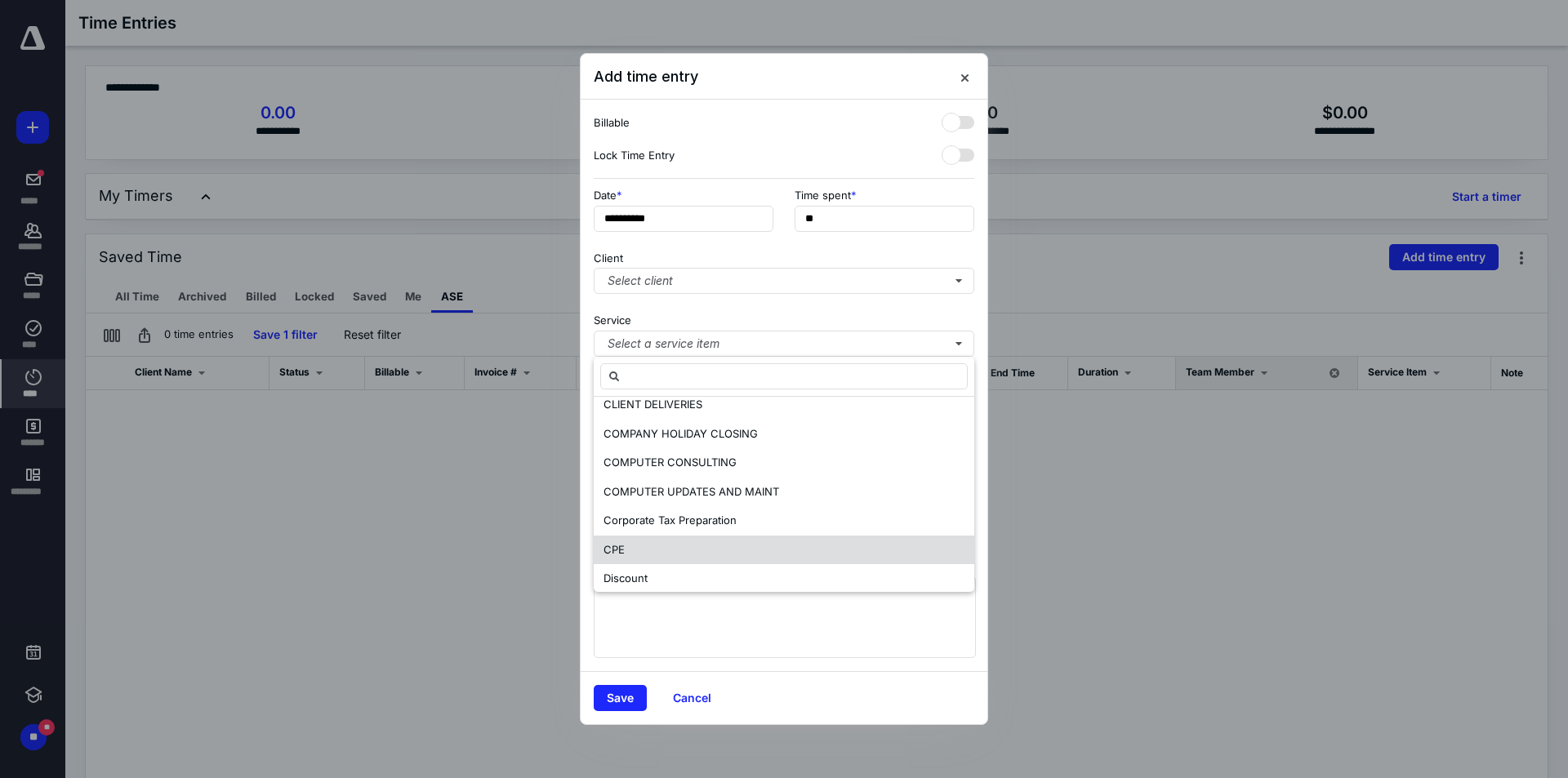 click on "CPE" at bounding box center [784, 550] 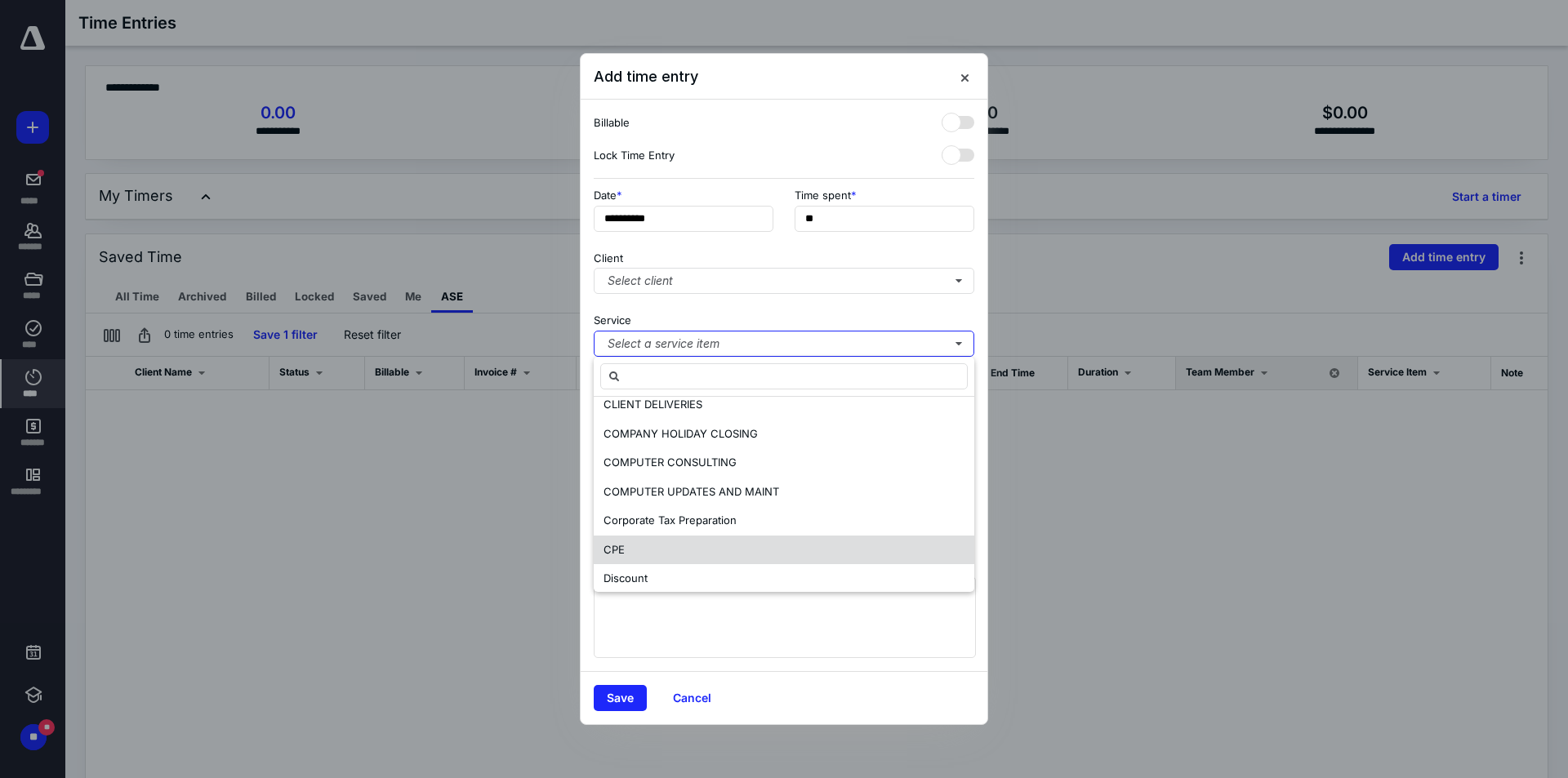 scroll, scrollTop: 0, scrollLeft: 0, axis: both 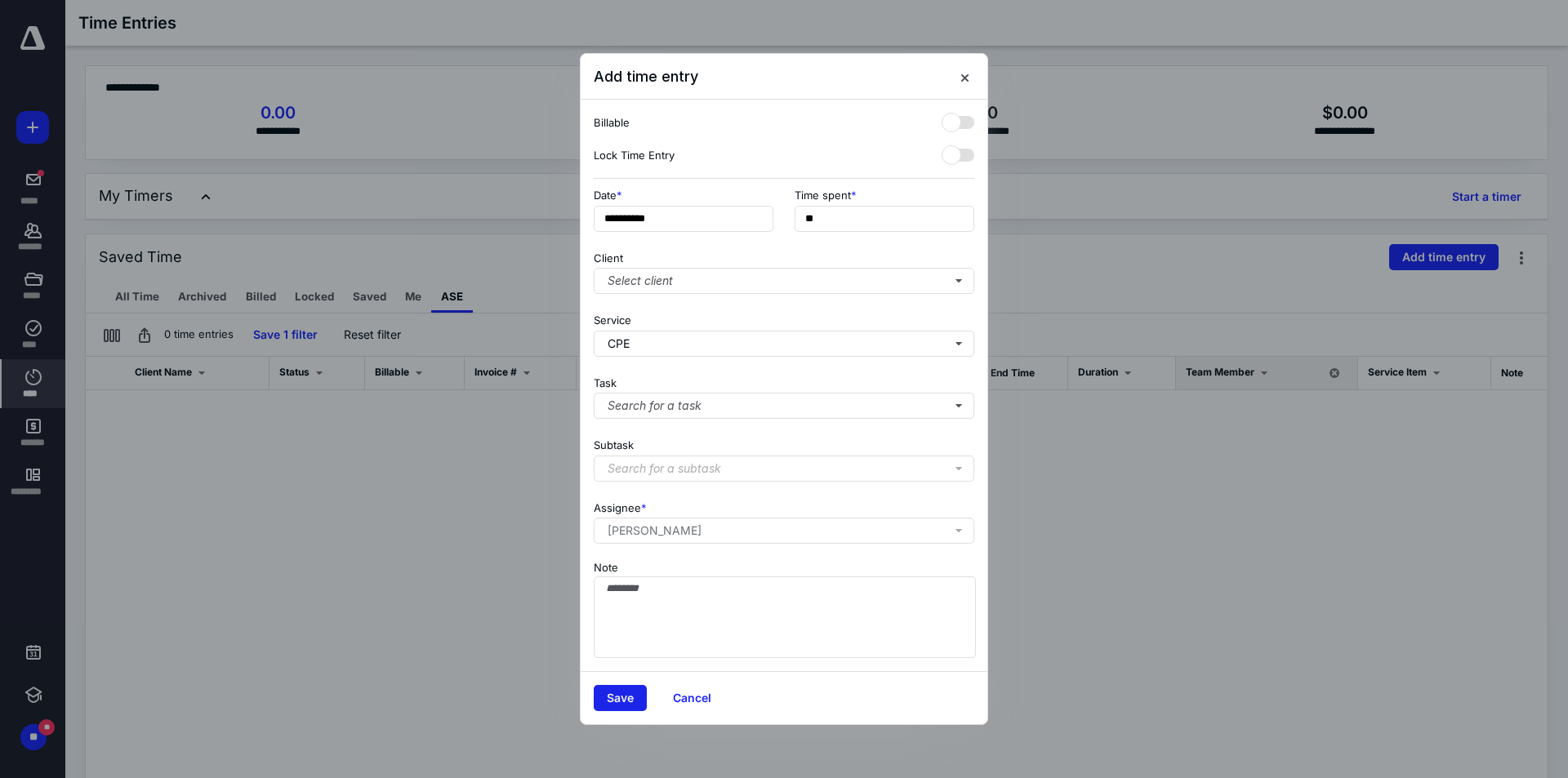 click on "Save" at bounding box center (620, 698) 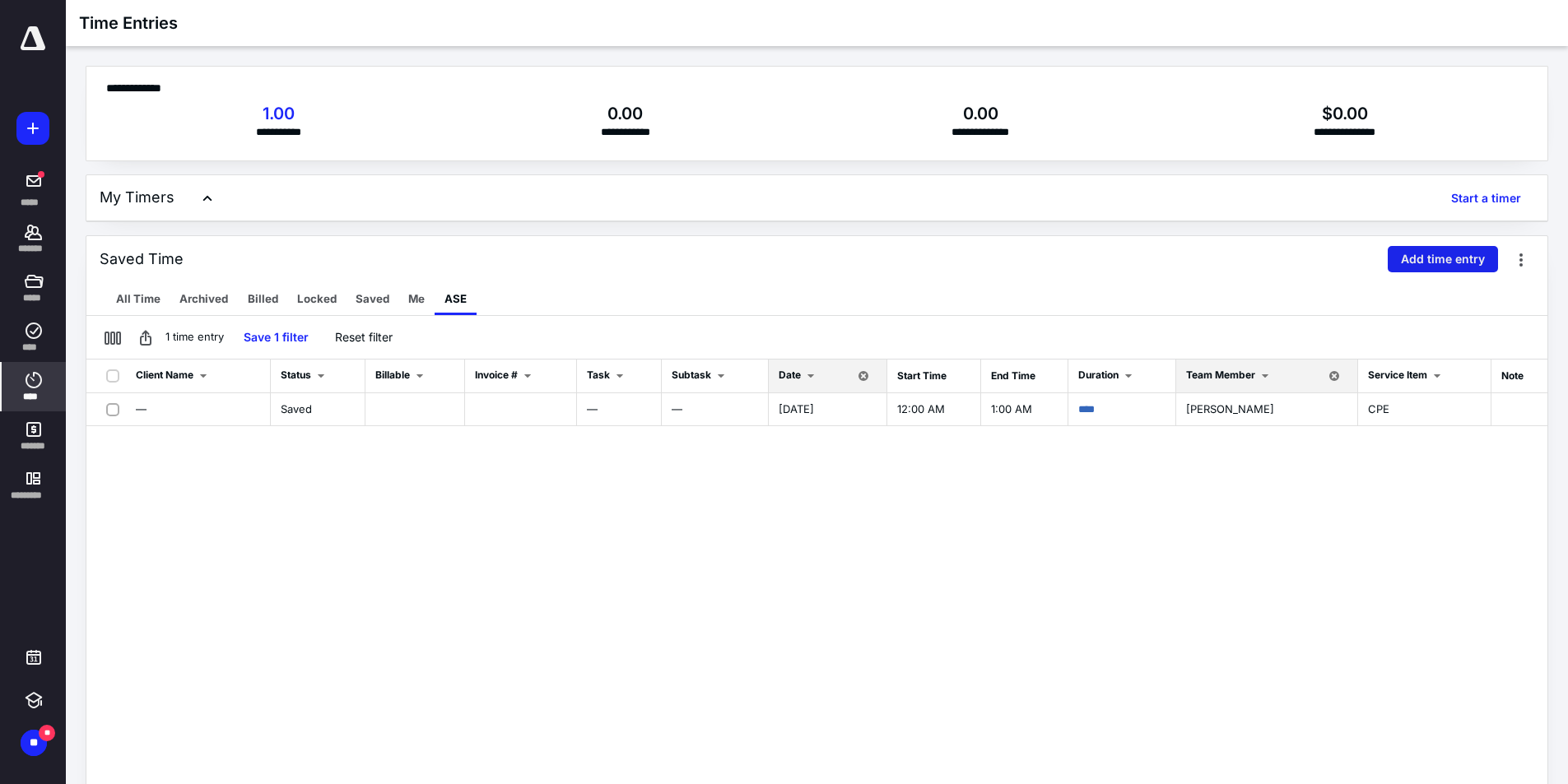 click on "Add time entry" at bounding box center (1443, 259) 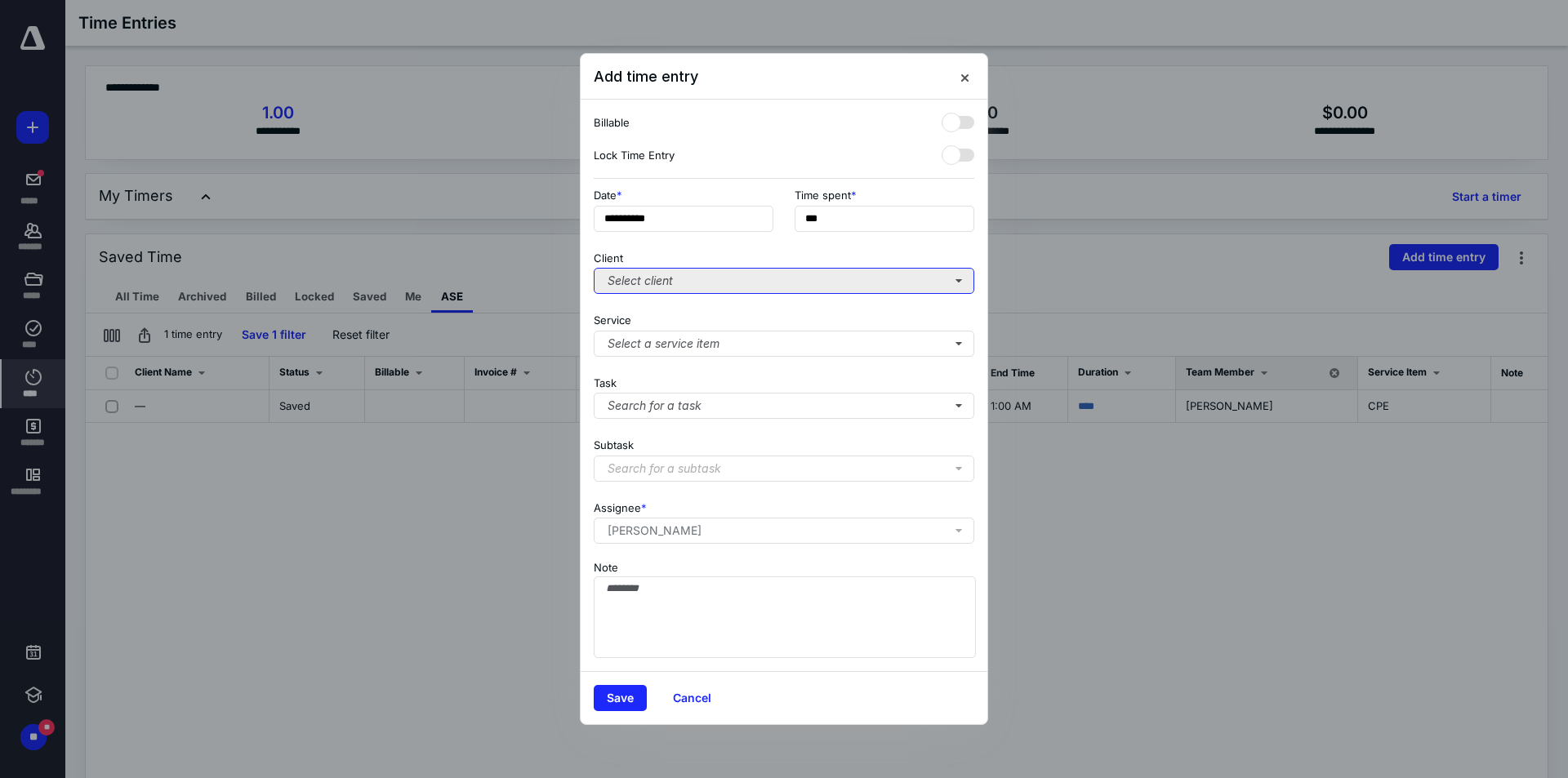 click on "Select client" at bounding box center [784, 281] 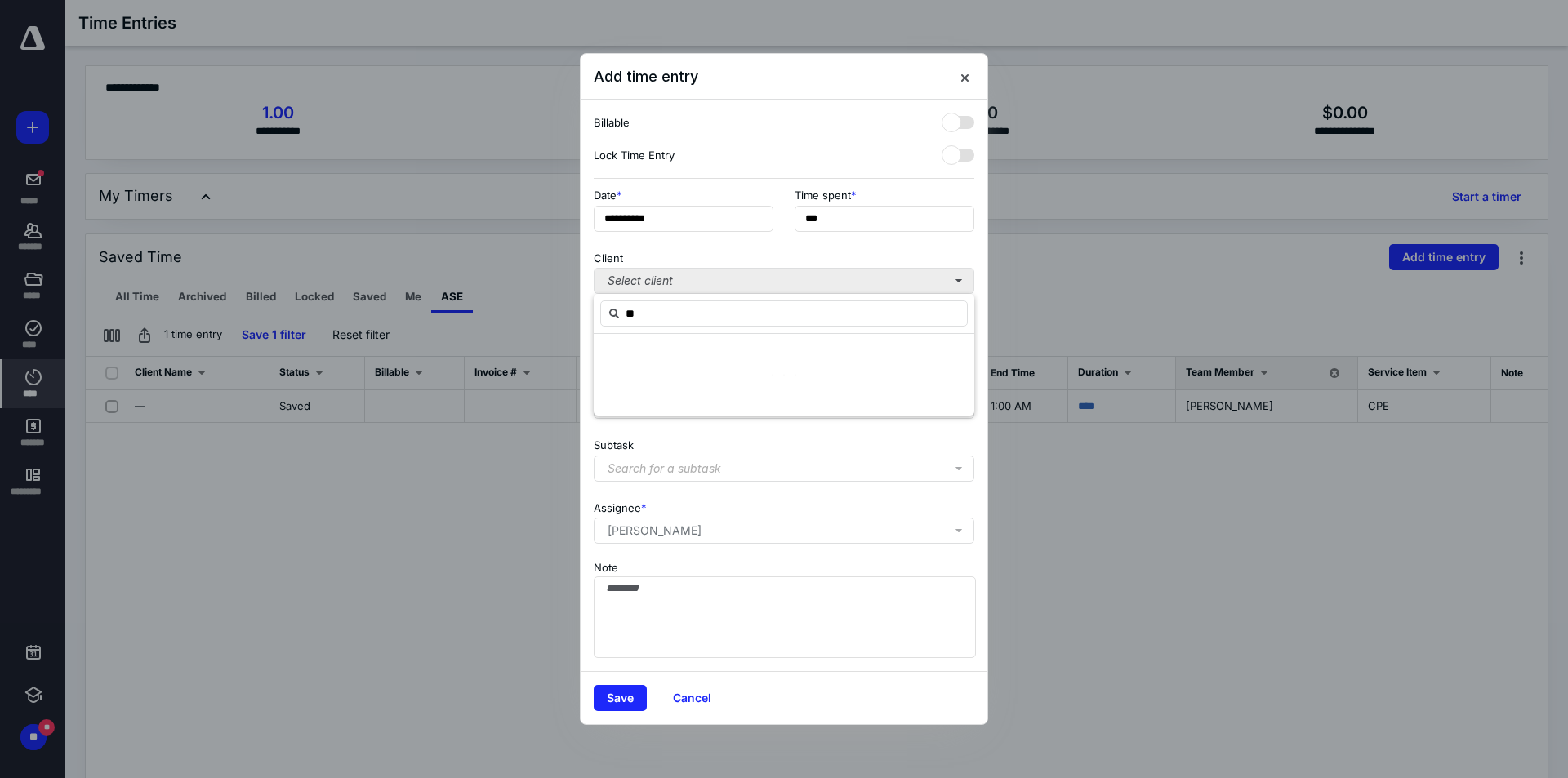 type on "*" 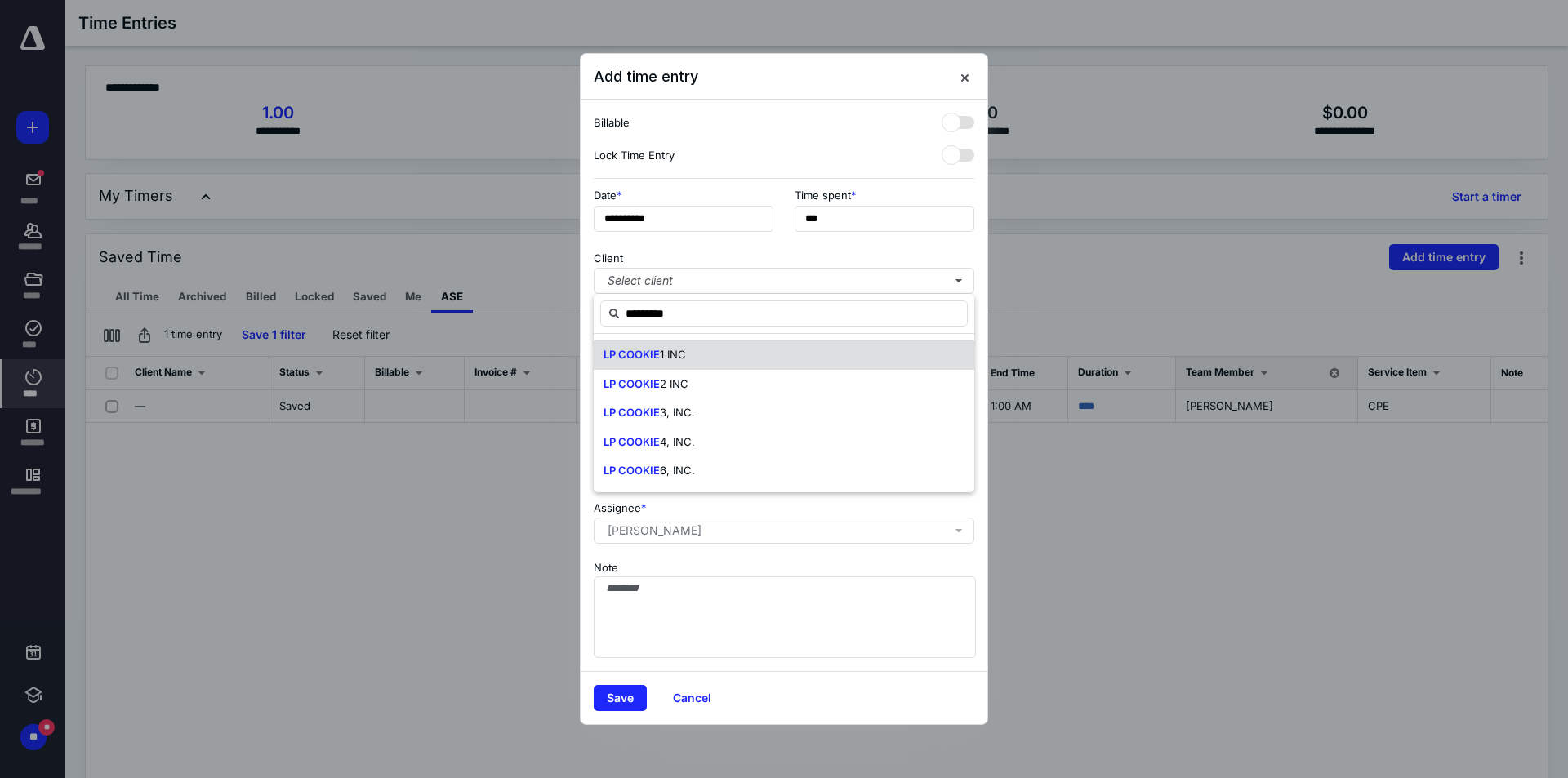 click on "LP COOKIE  1 INC" at bounding box center (784, 355) 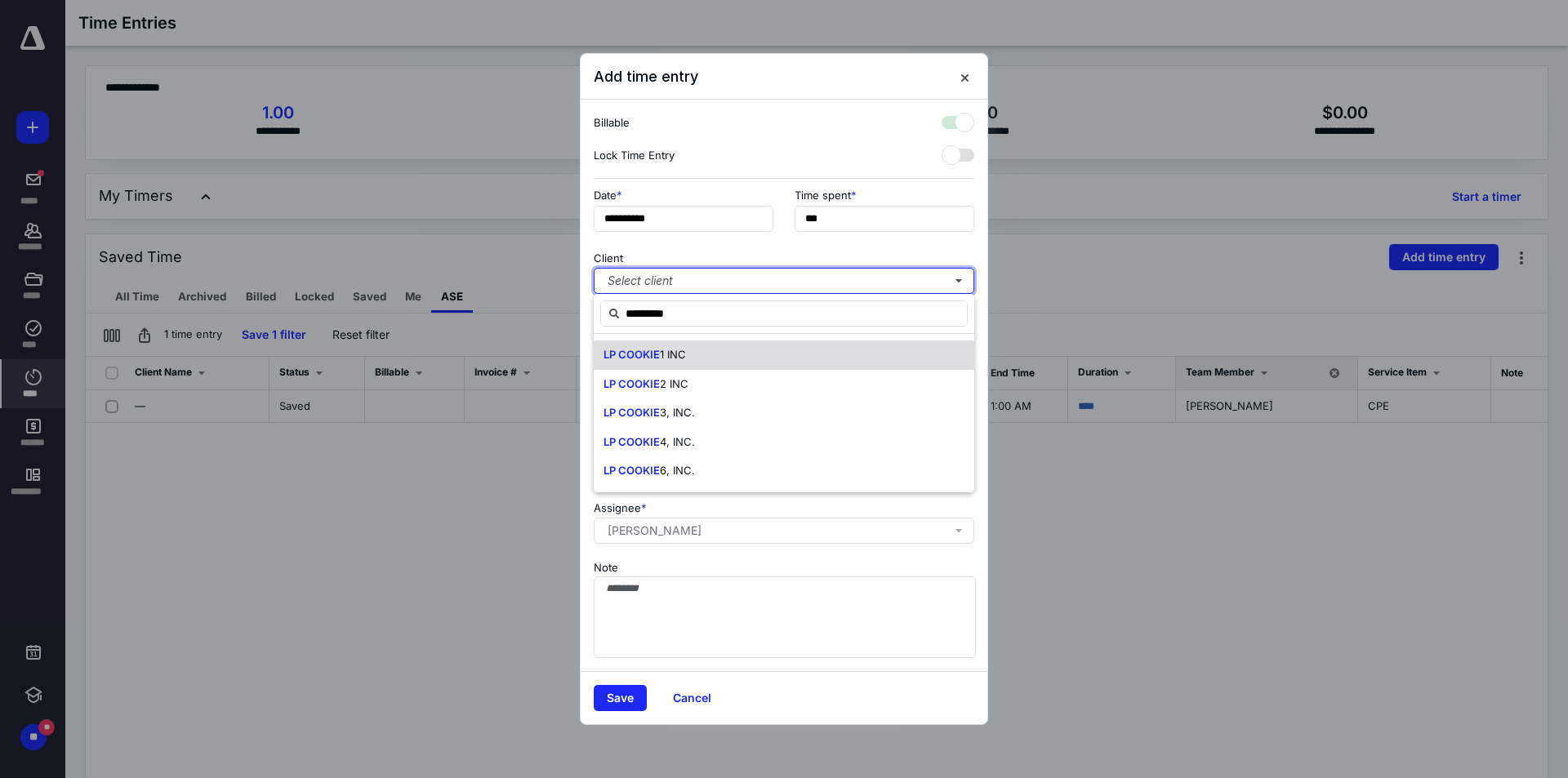 checkbox on "true" 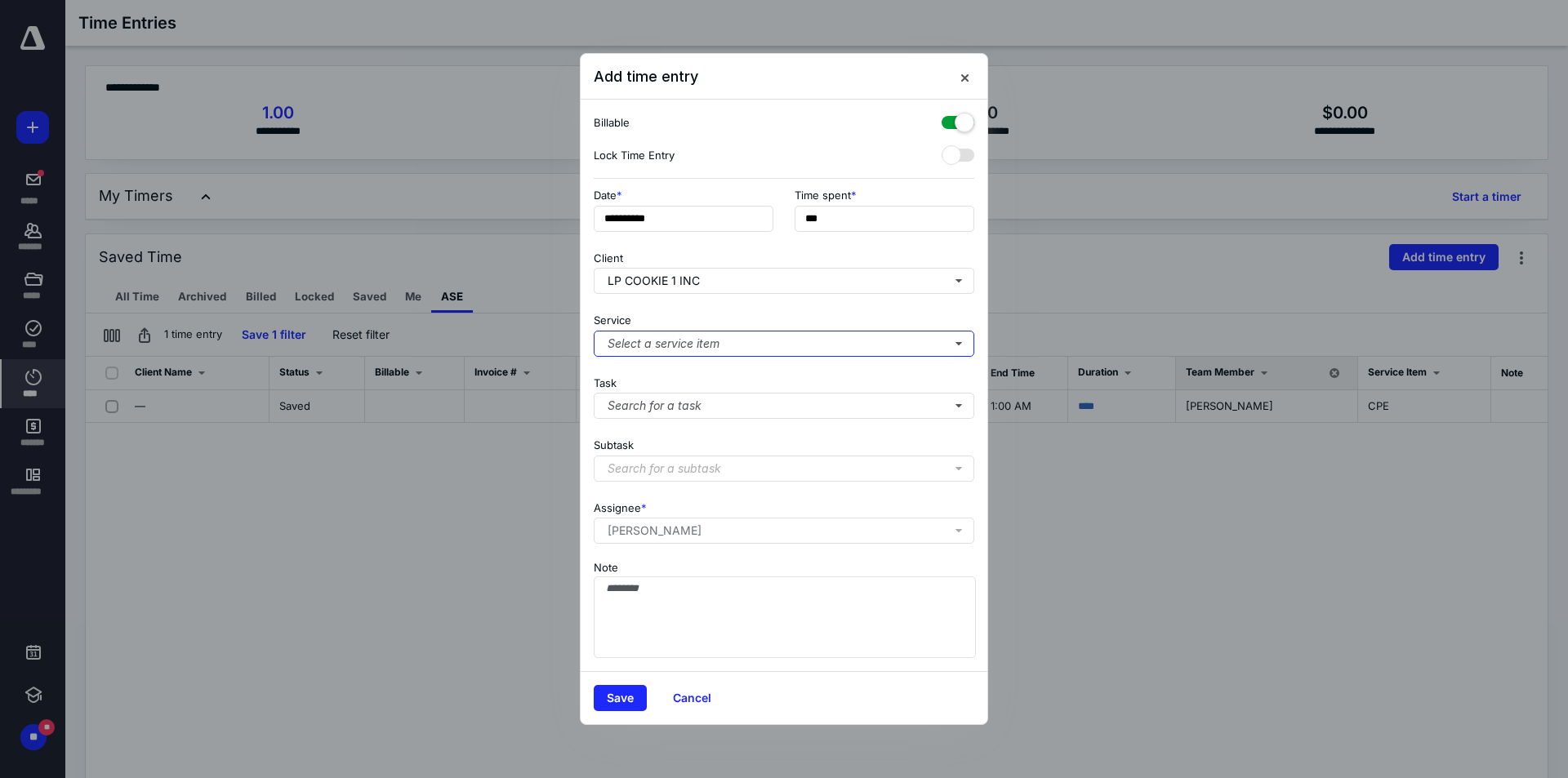 click on "Select a service item" at bounding box center (784, 344) 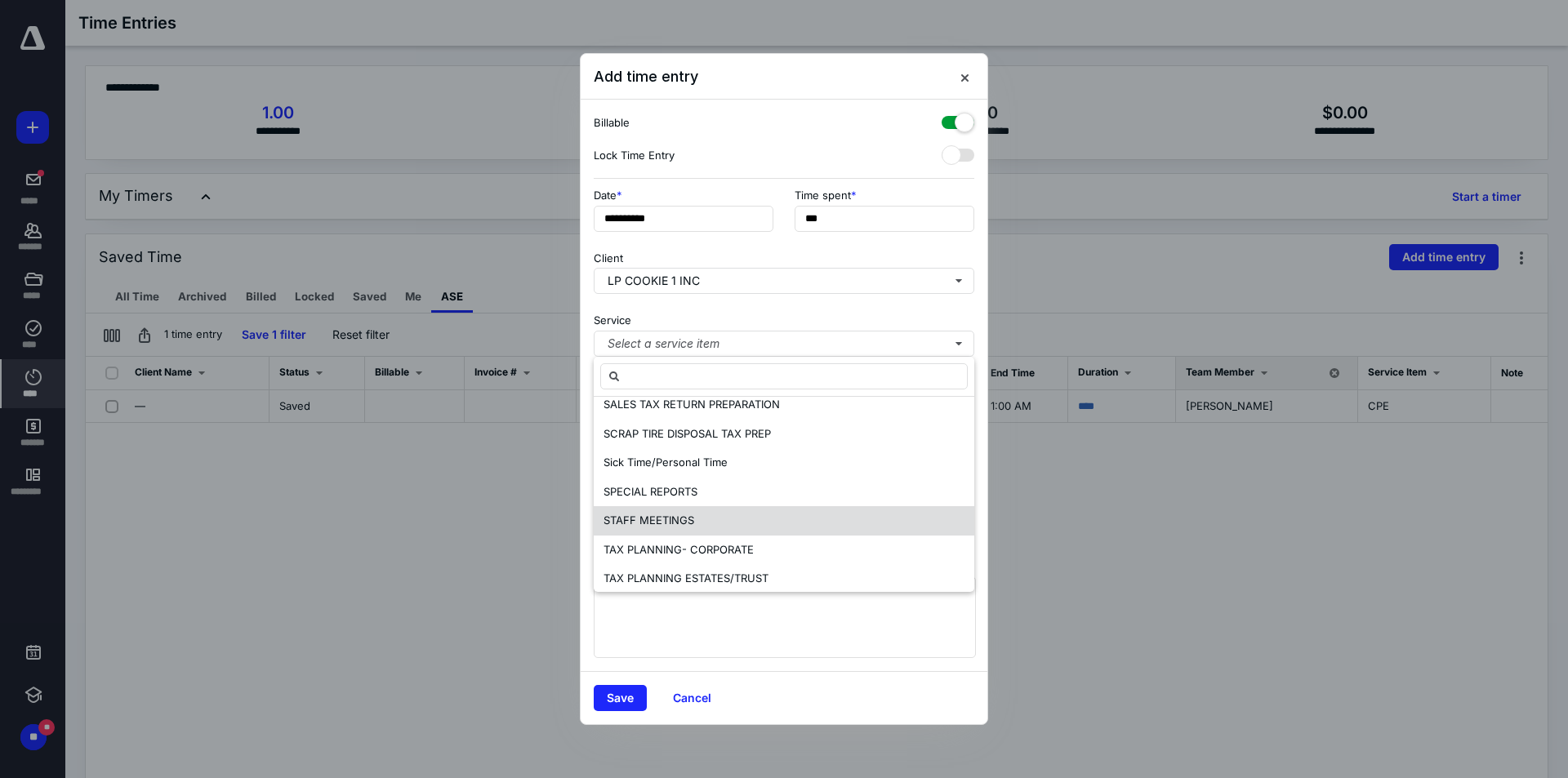 scroll, scrollTop: 980, scrollLeft: 0, axis: vertical 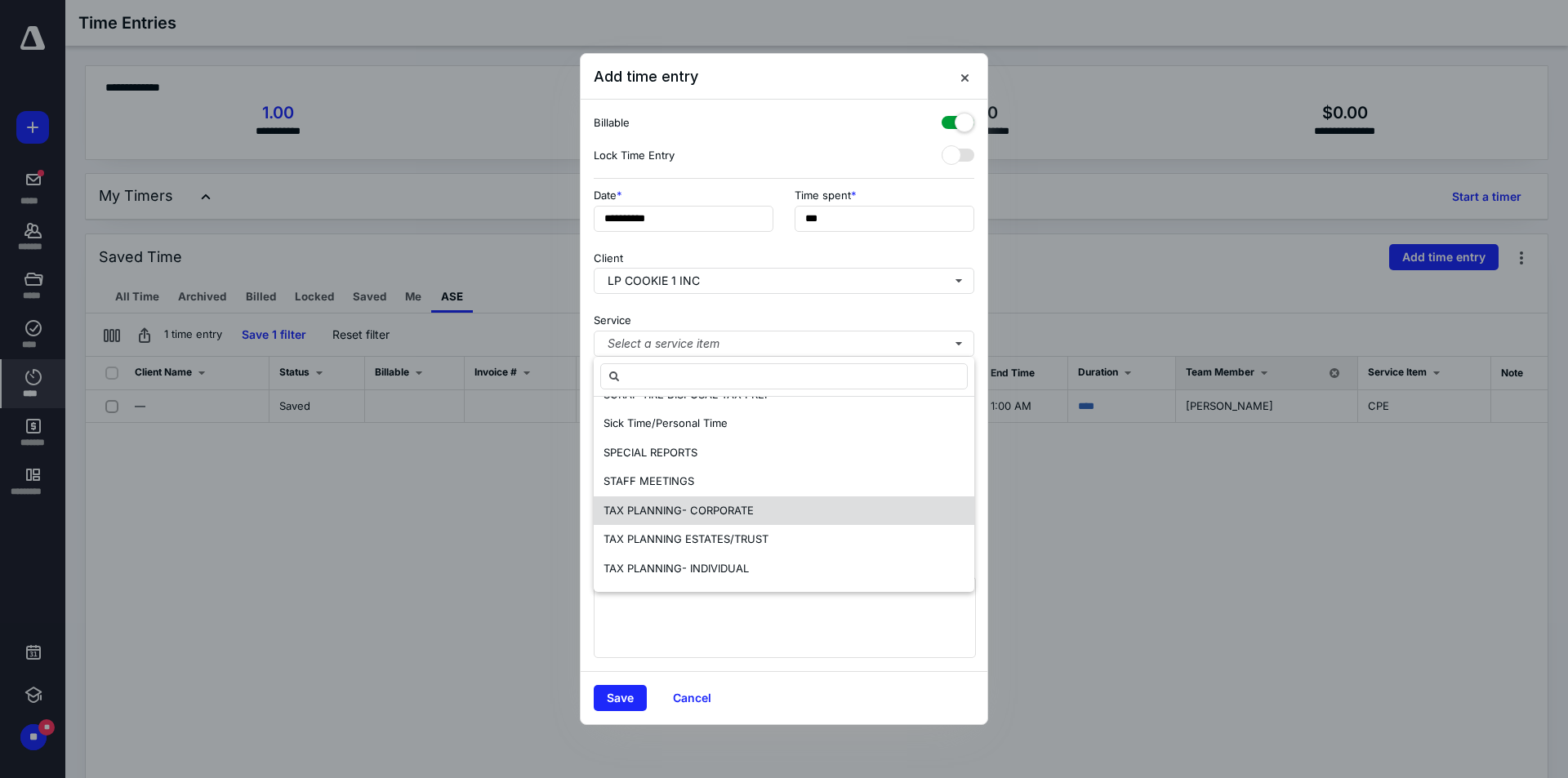 click on "TAX PLANNING- CORPORATE" at bounding box center [784, 511] 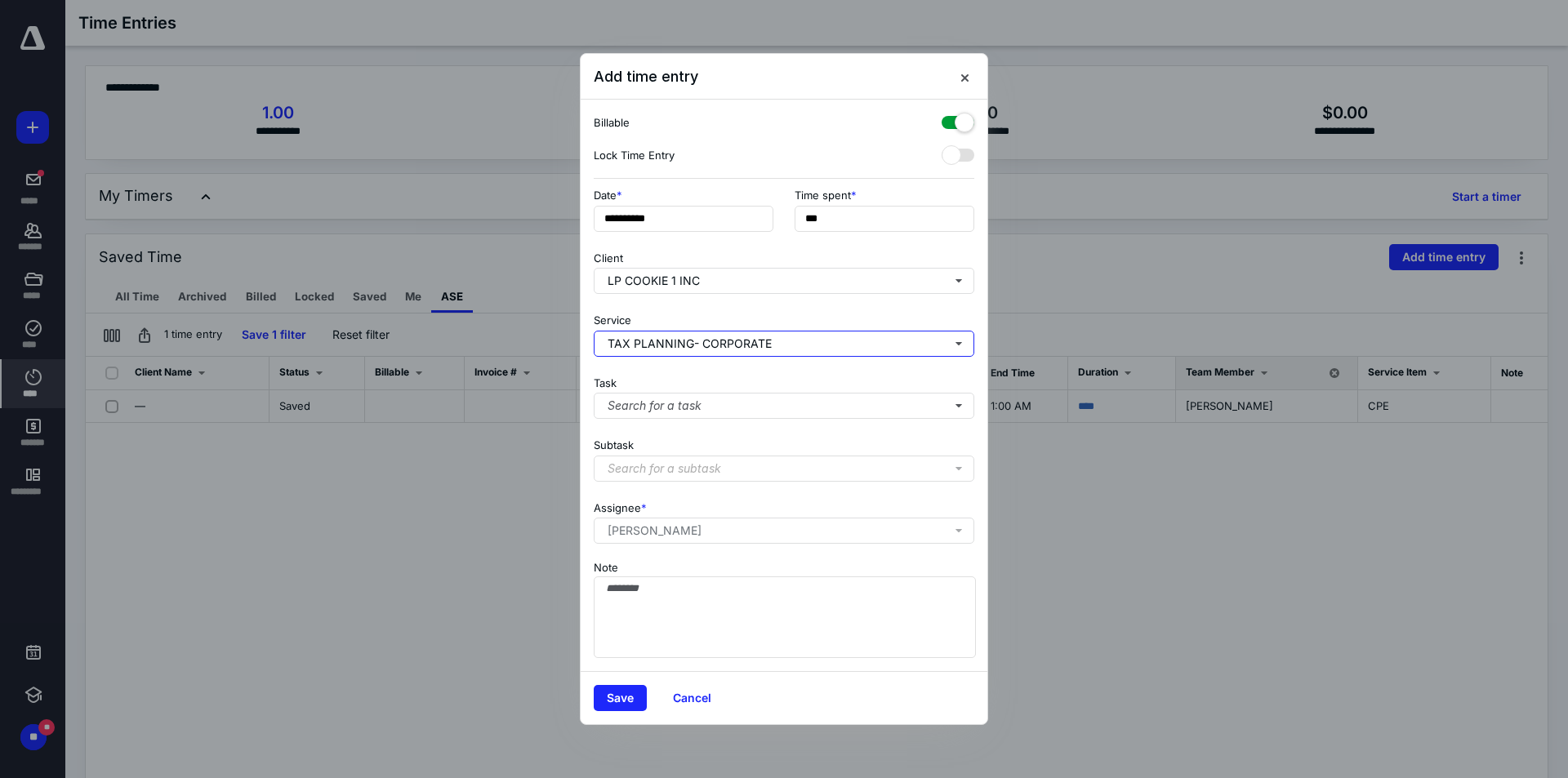 scroll, scrollTop: 0, scrollLeft: 0, axis: both 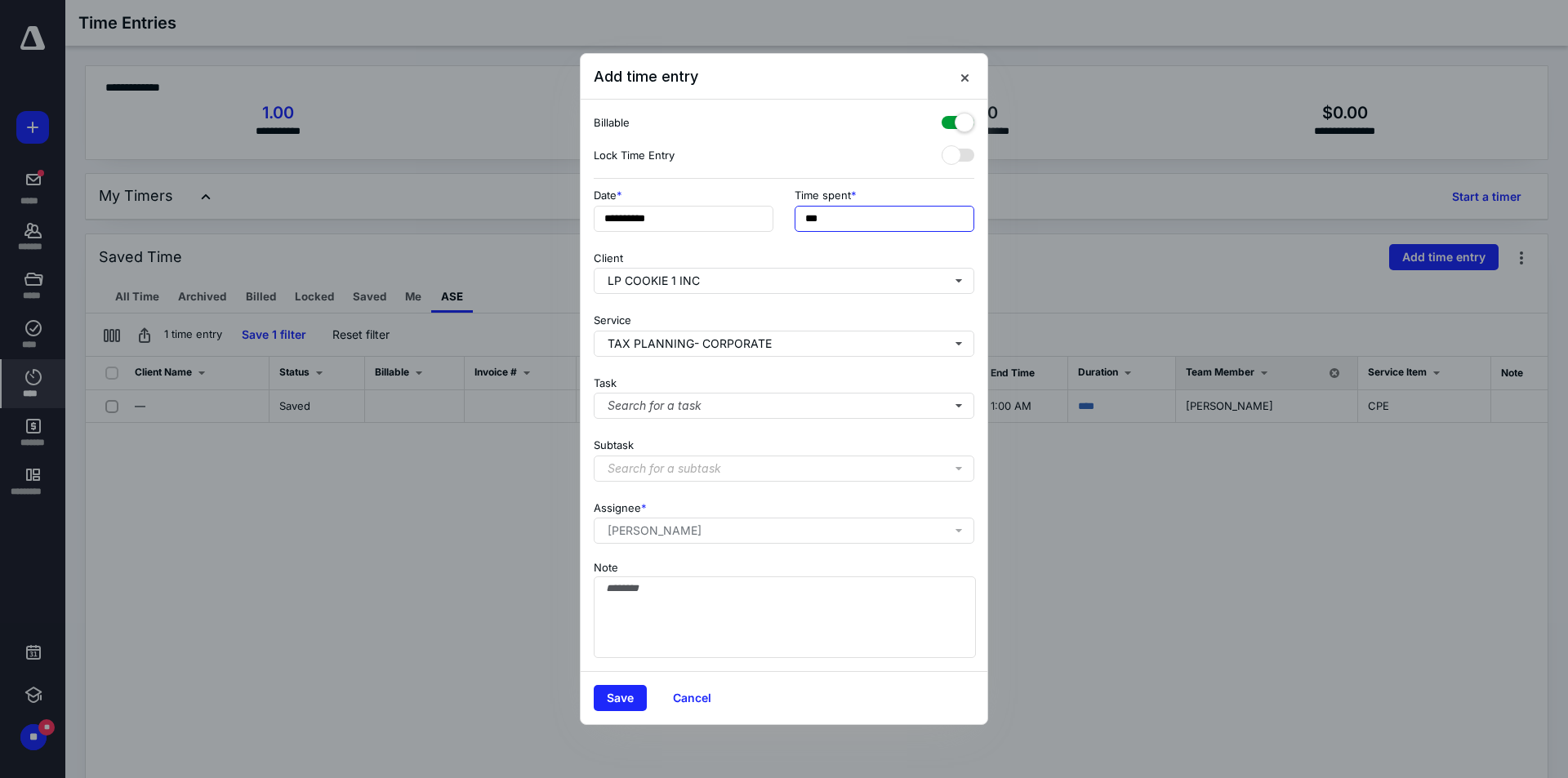 click on "***" at bounding box center [884, 219] 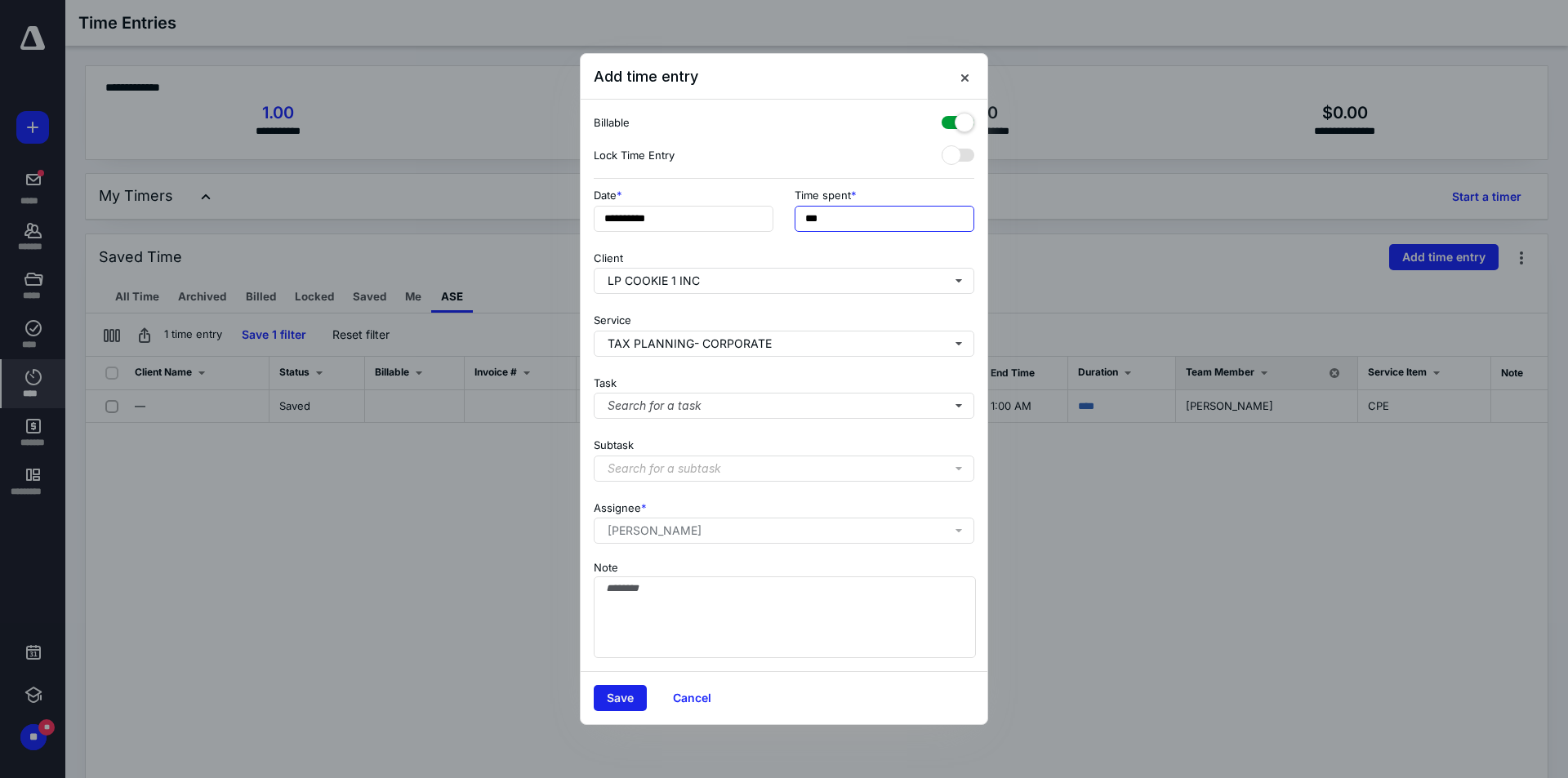 type on "***" 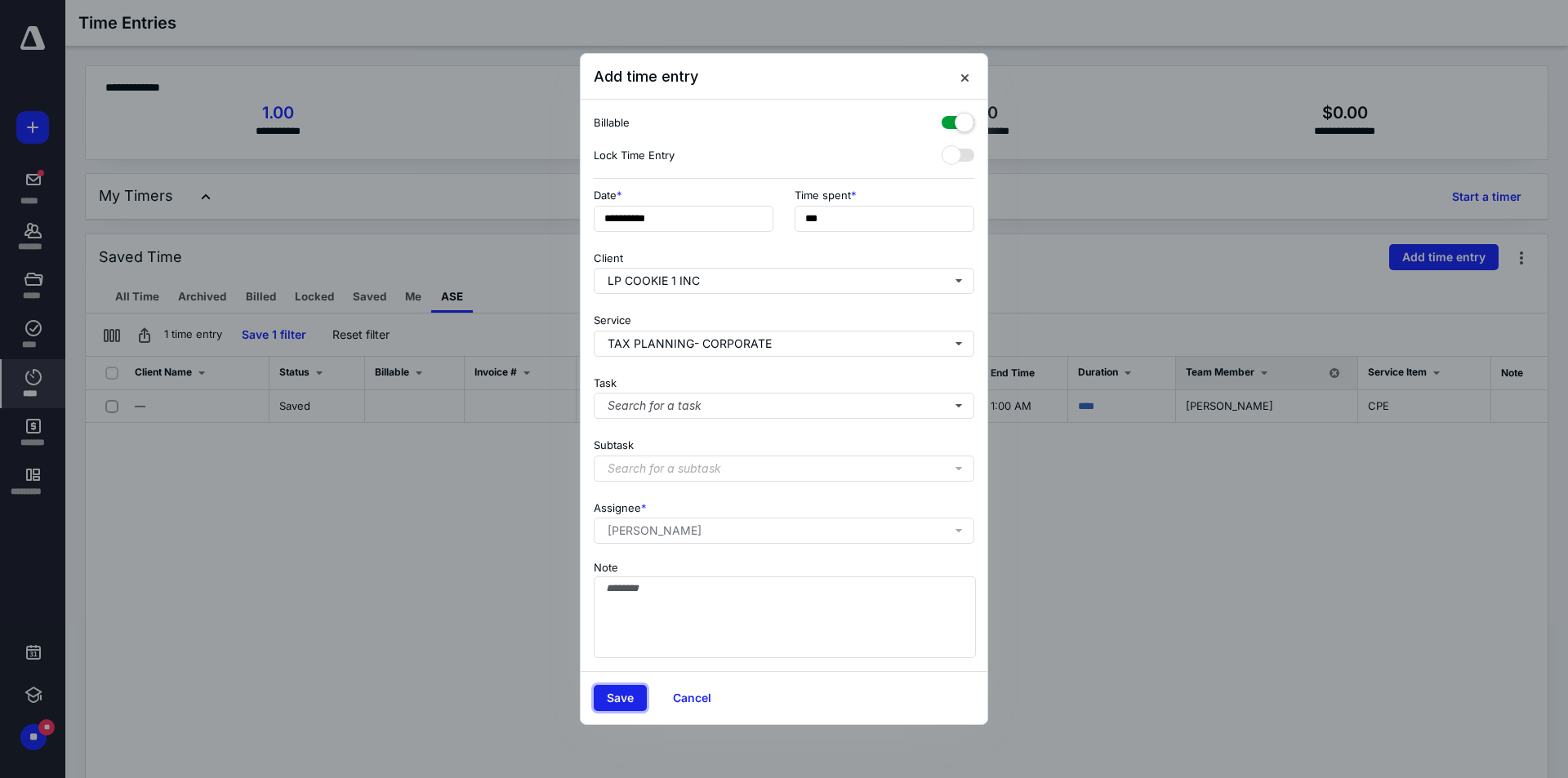 click on "Save" at bounding box center [620, 698] 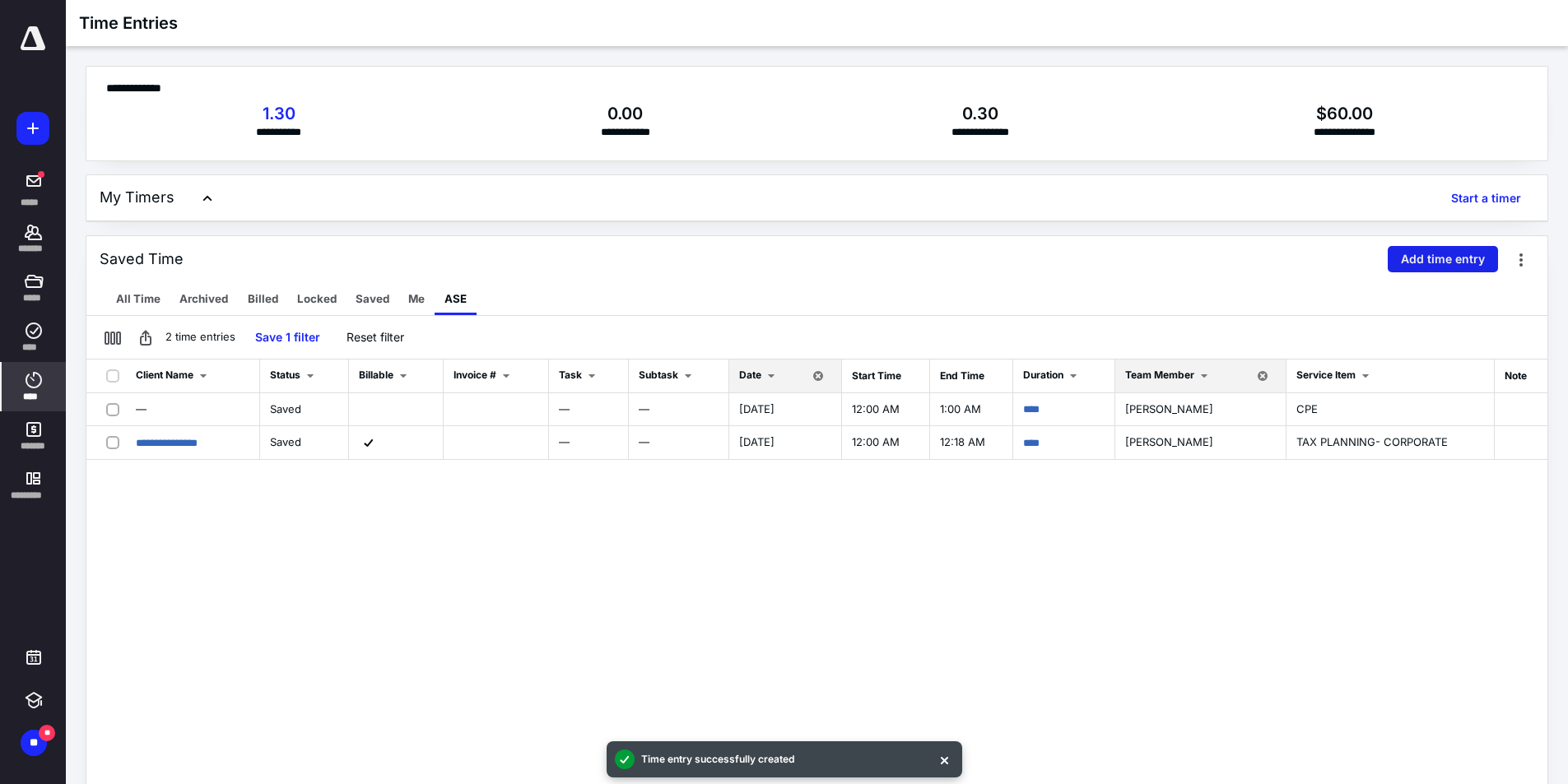 click on "Add time entry" at bounding box center [1443, 259] 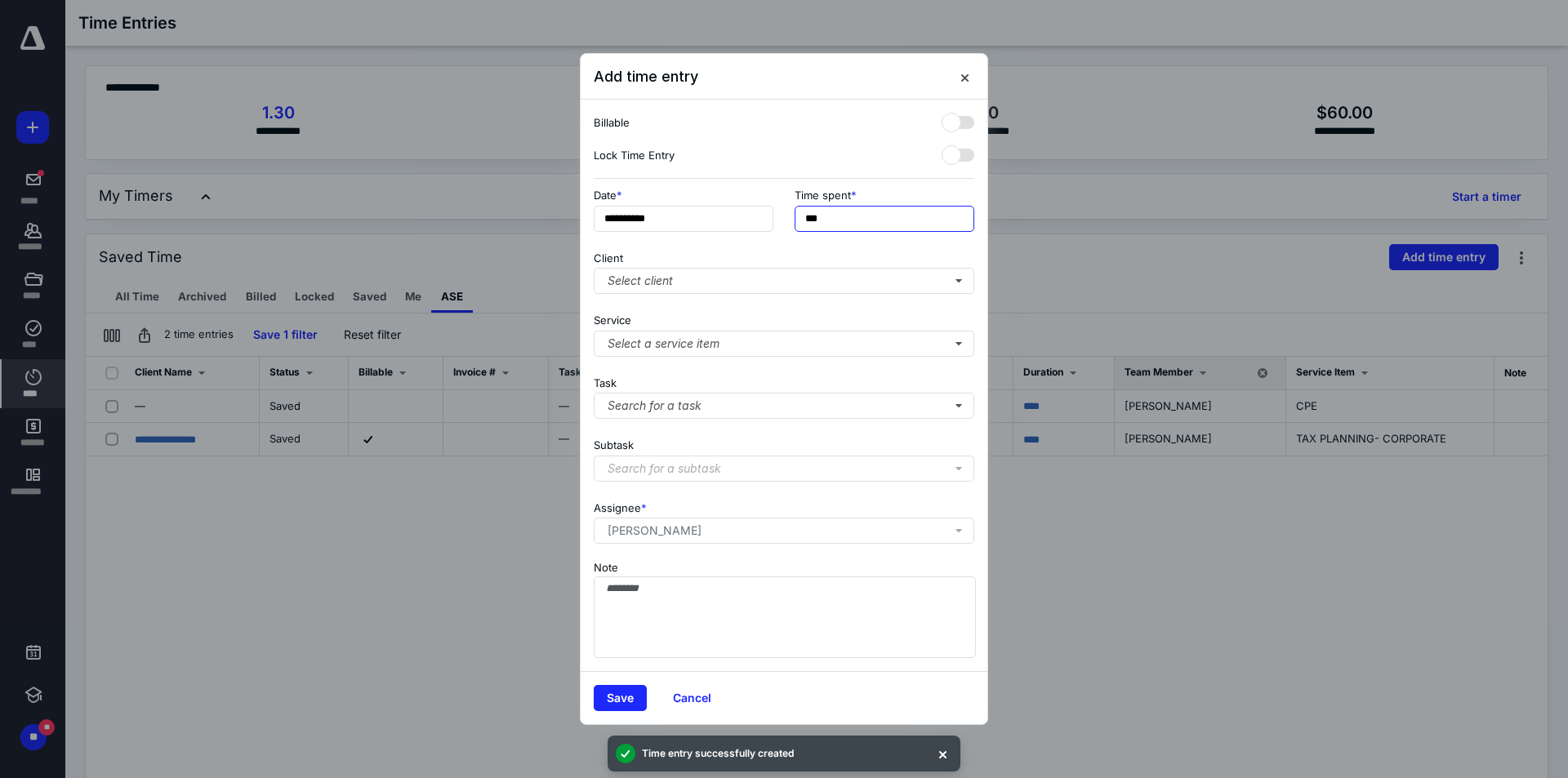 click on "***" at bounding box center [884, 219] 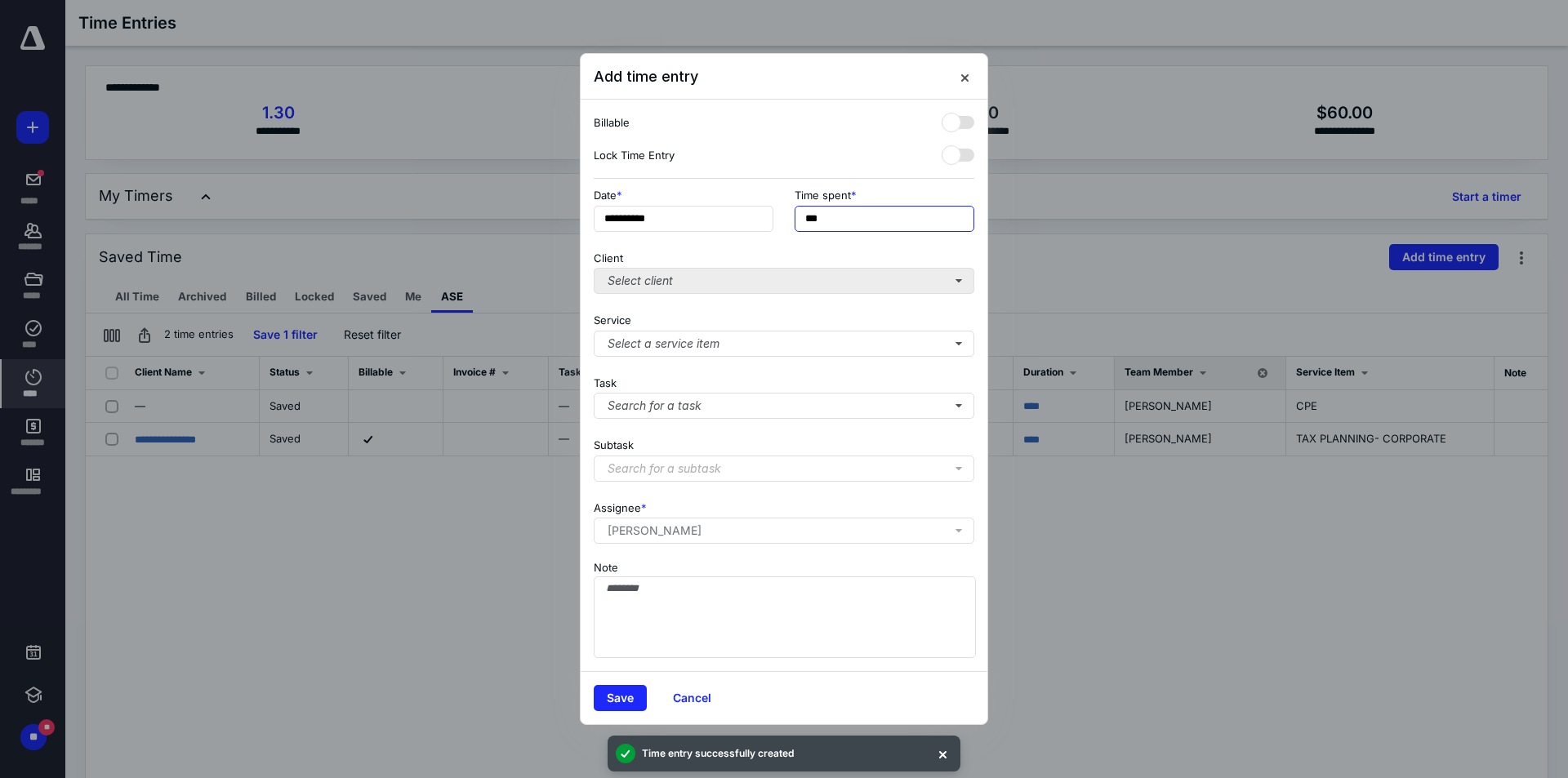 type on "***" 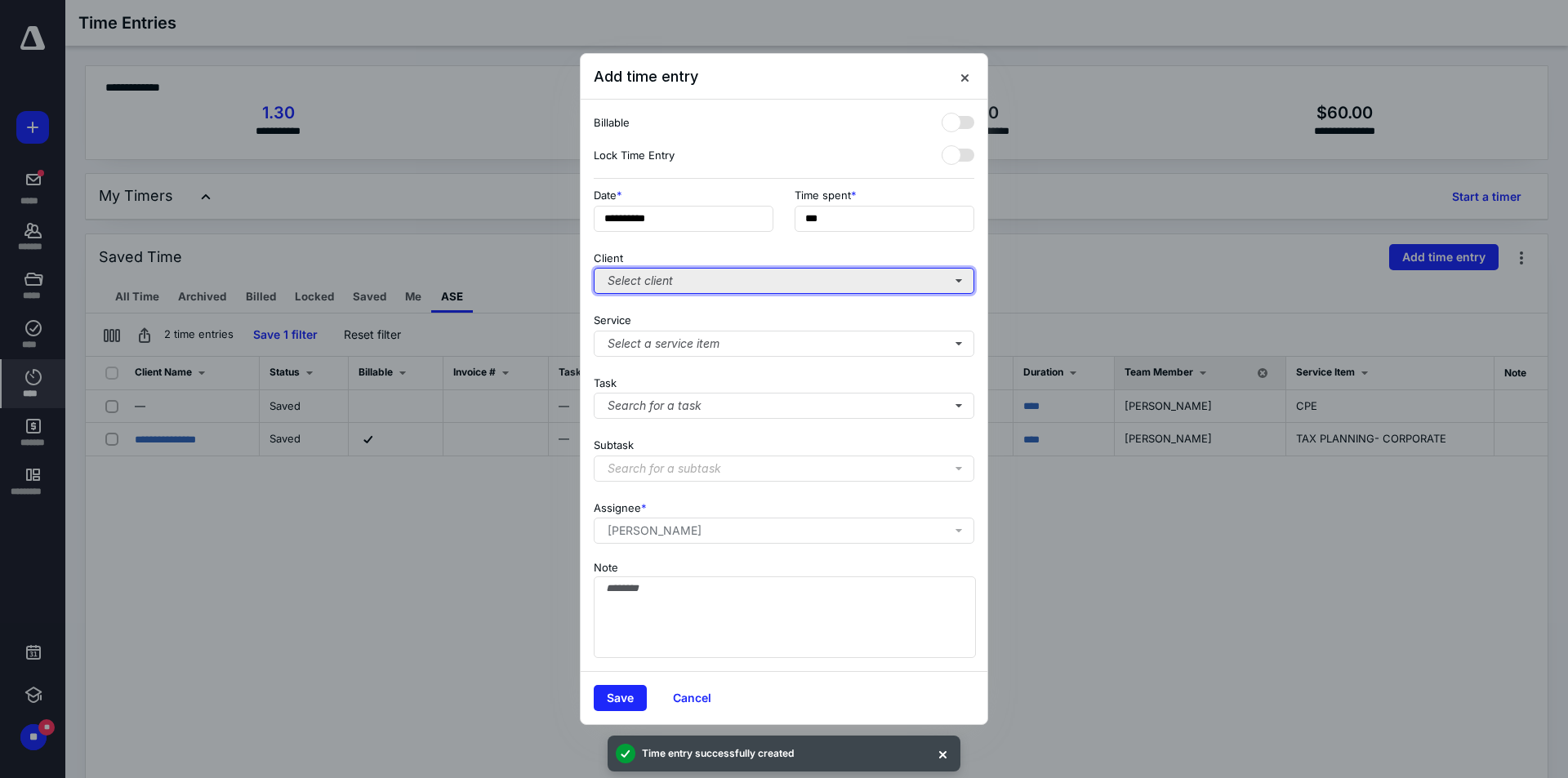 click on "Select client" at bounding box center [784, 281] 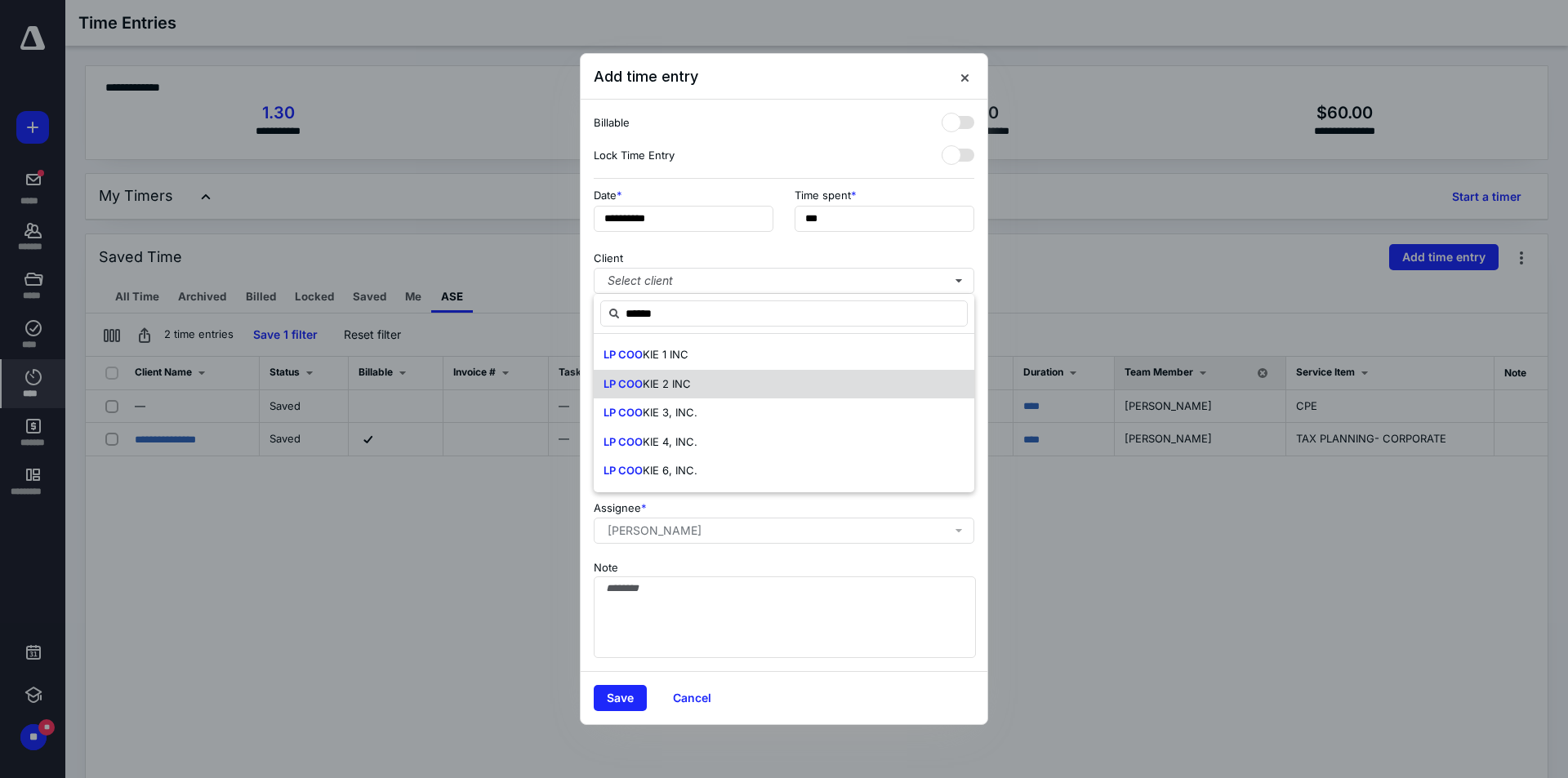 click on "LP COO" at bounding box center [623, 384] 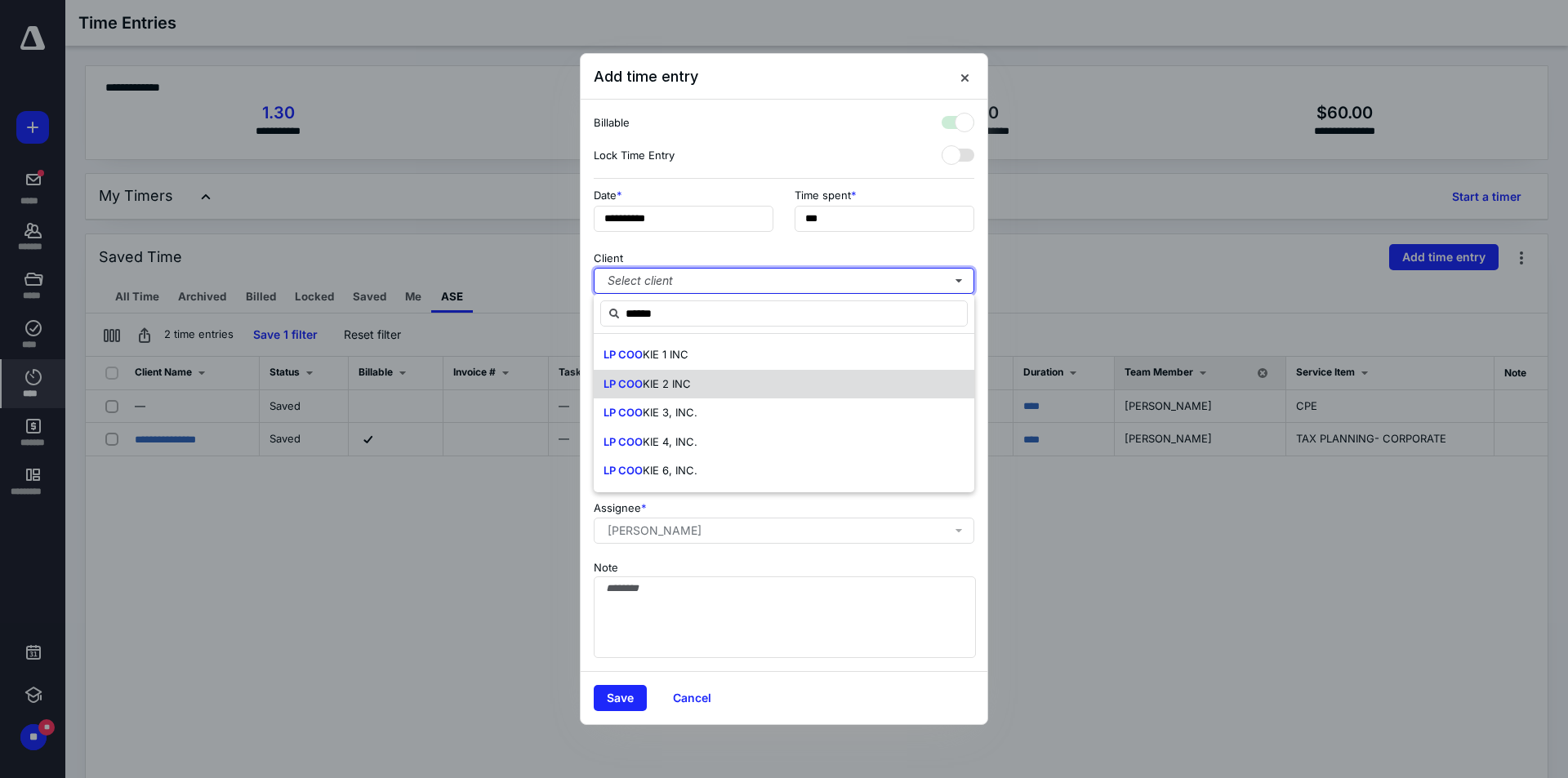 checkbox on "true" 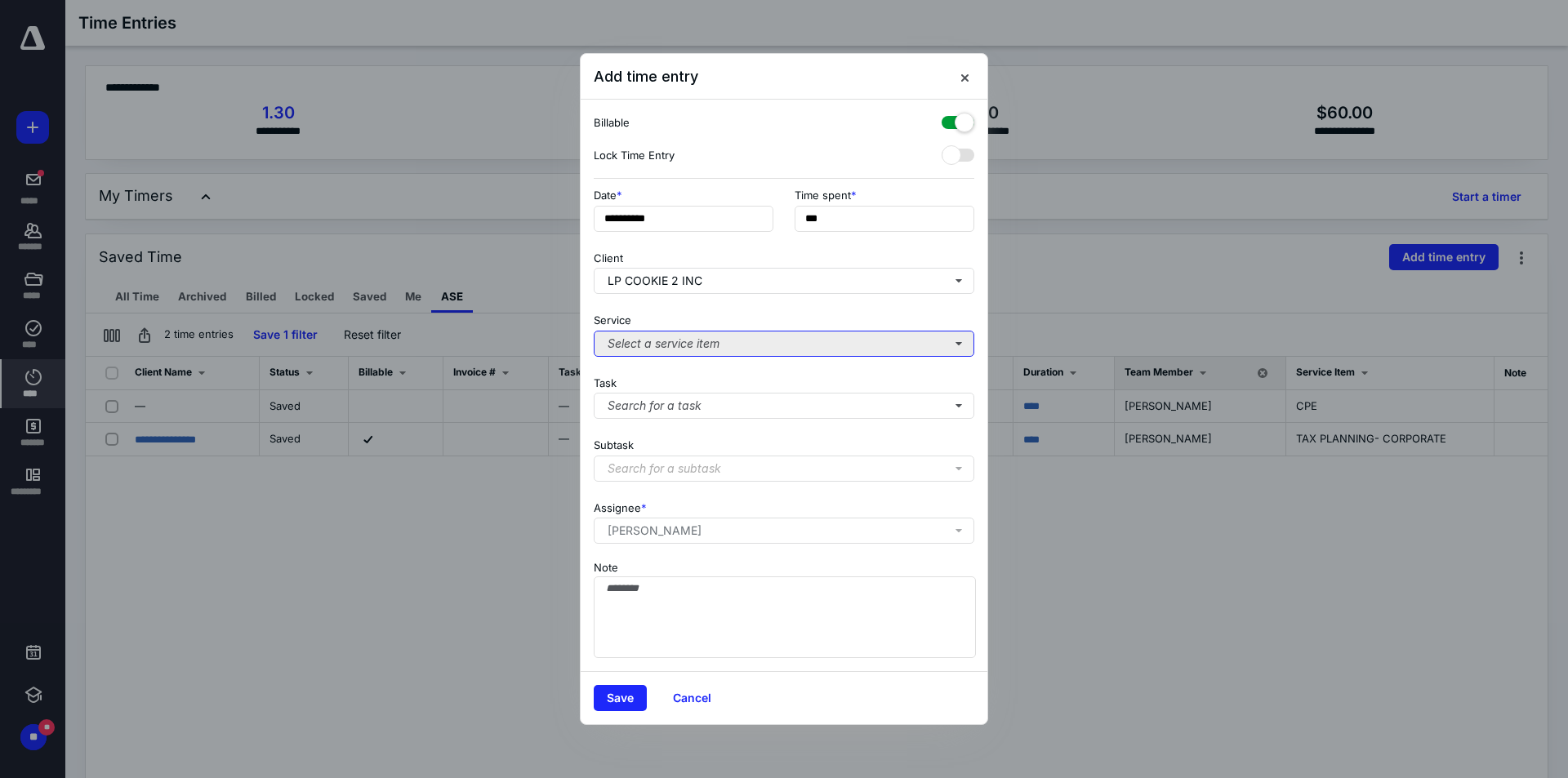 click on "Select a service item" at bounding box center (784, 344) 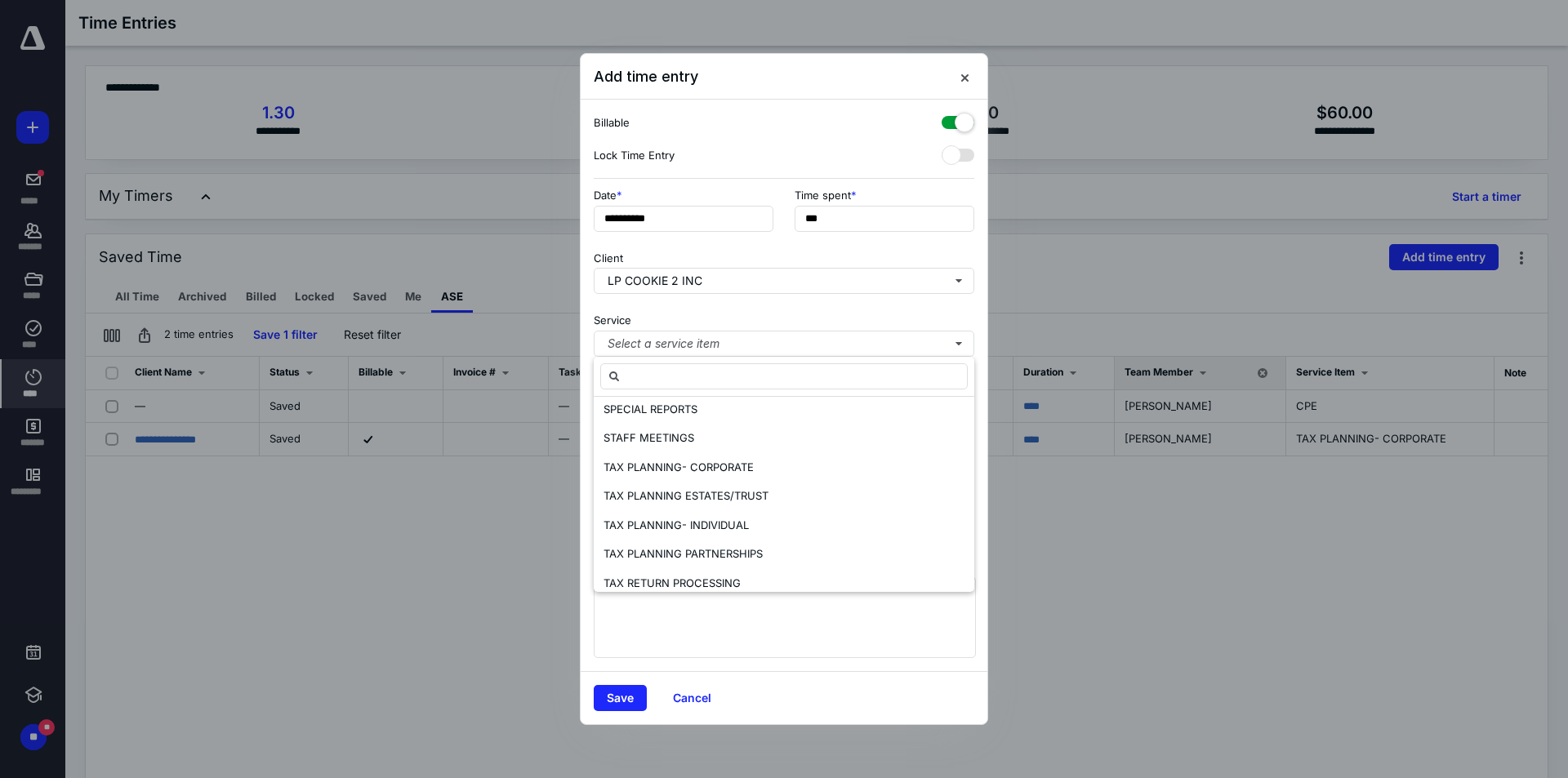 scroll, scrollTop: 1057, scrollLeft: 0, axis: vertical 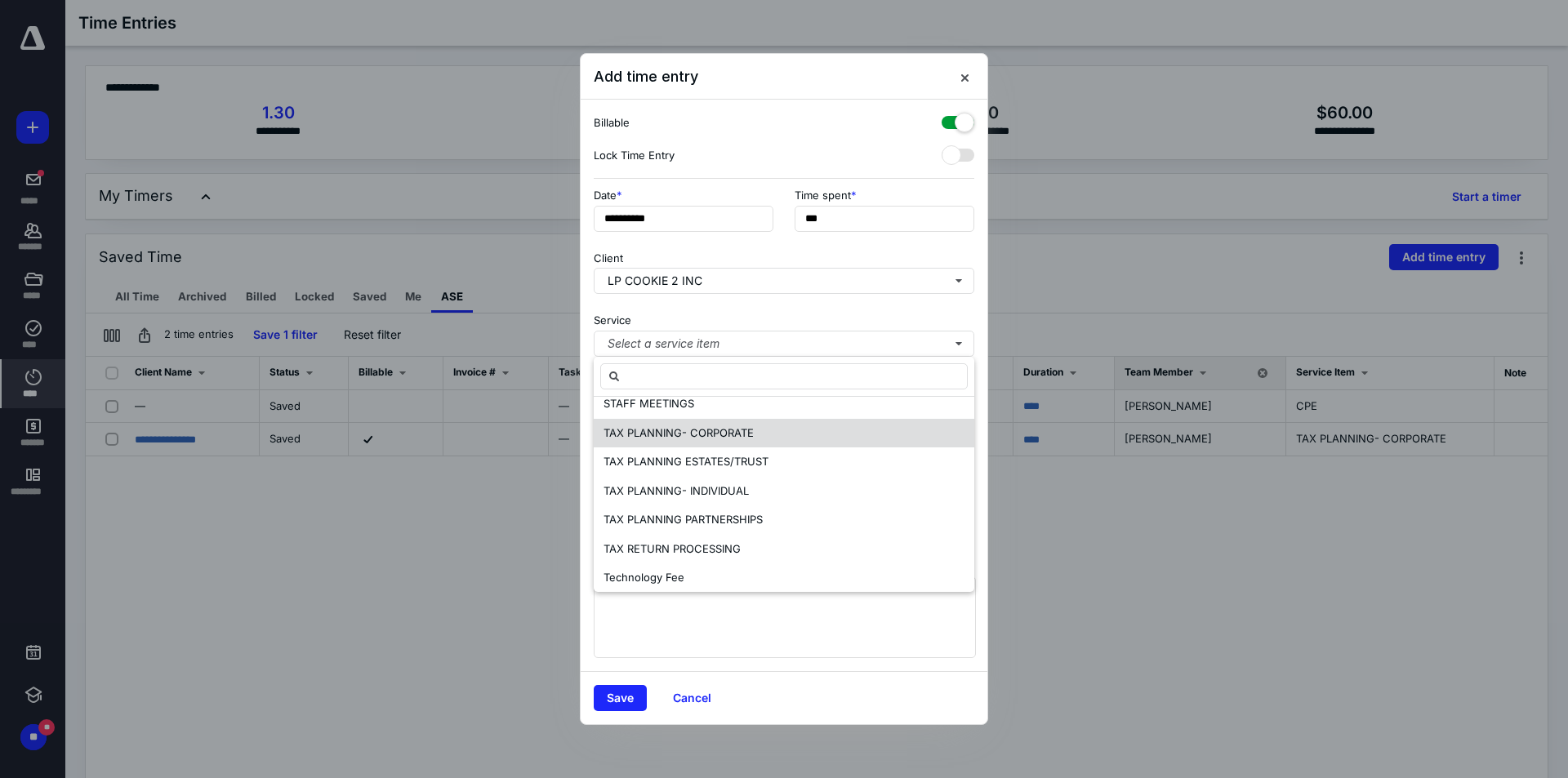 click on "TAX PLANNING- CORPORATE" at bounding box center [679, 433] 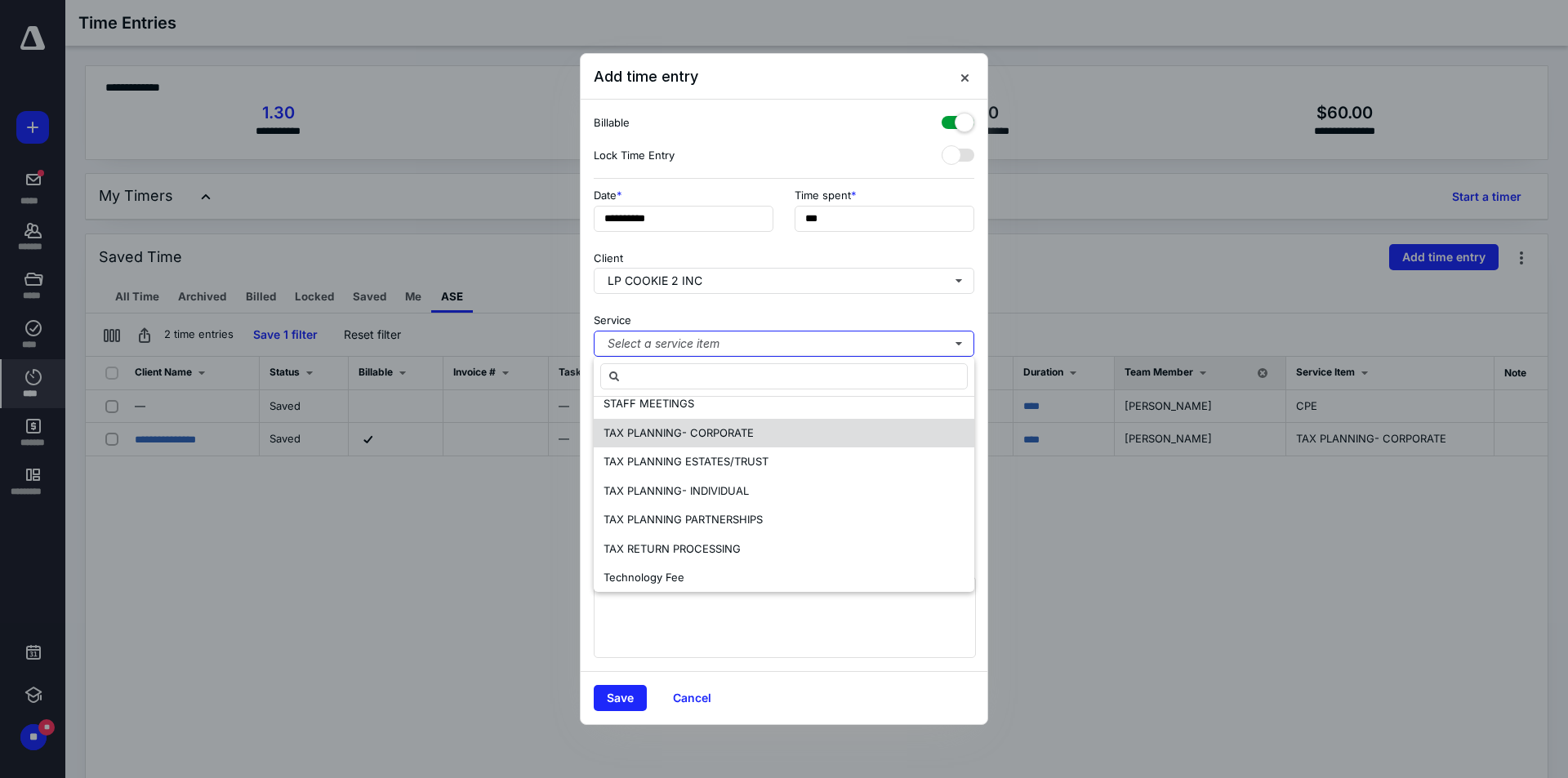 scroll, scrollTop: 0, scrollLeft: 0, axis: both 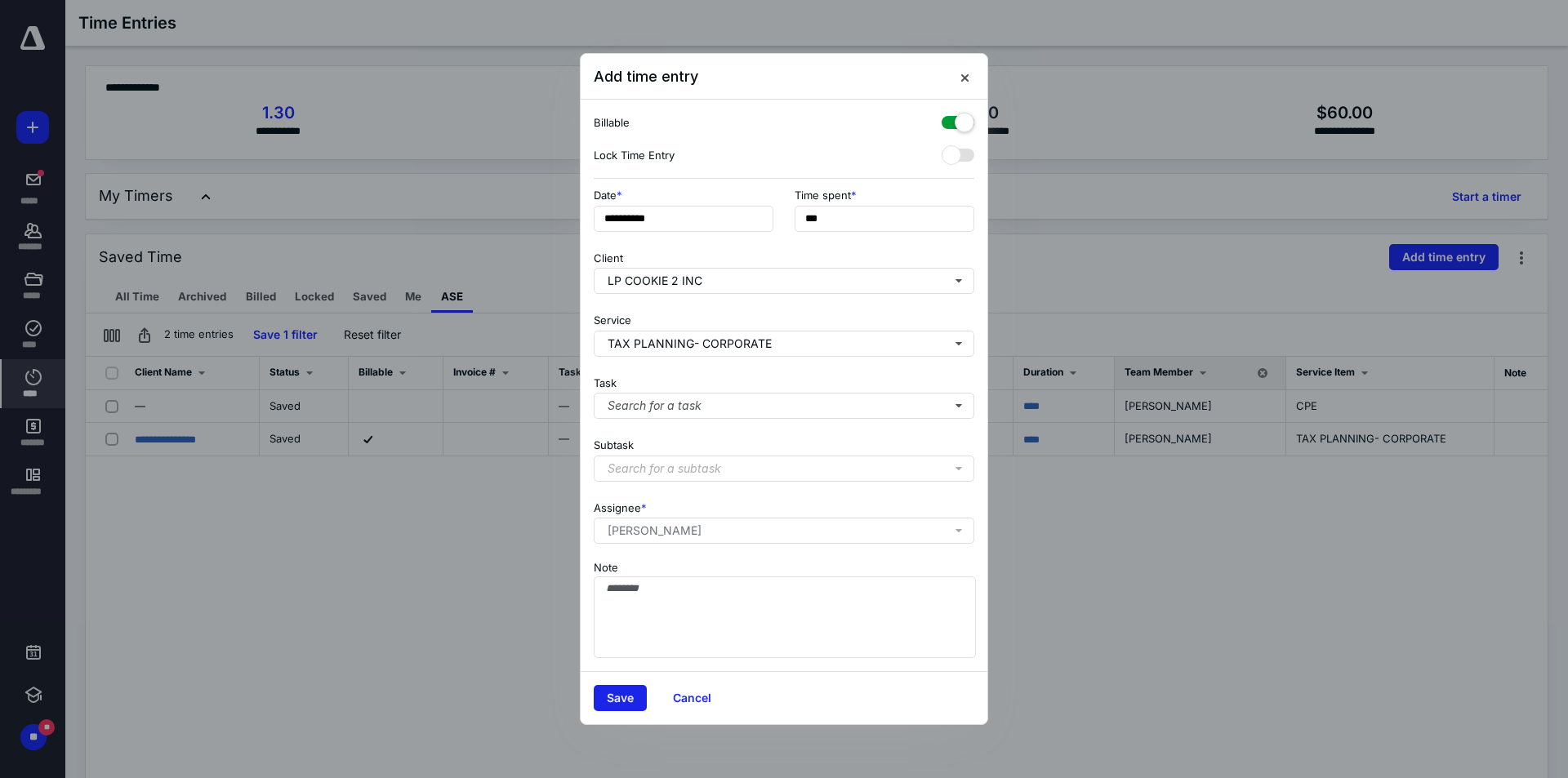 click on "Save" at bounding box center (620, 698) 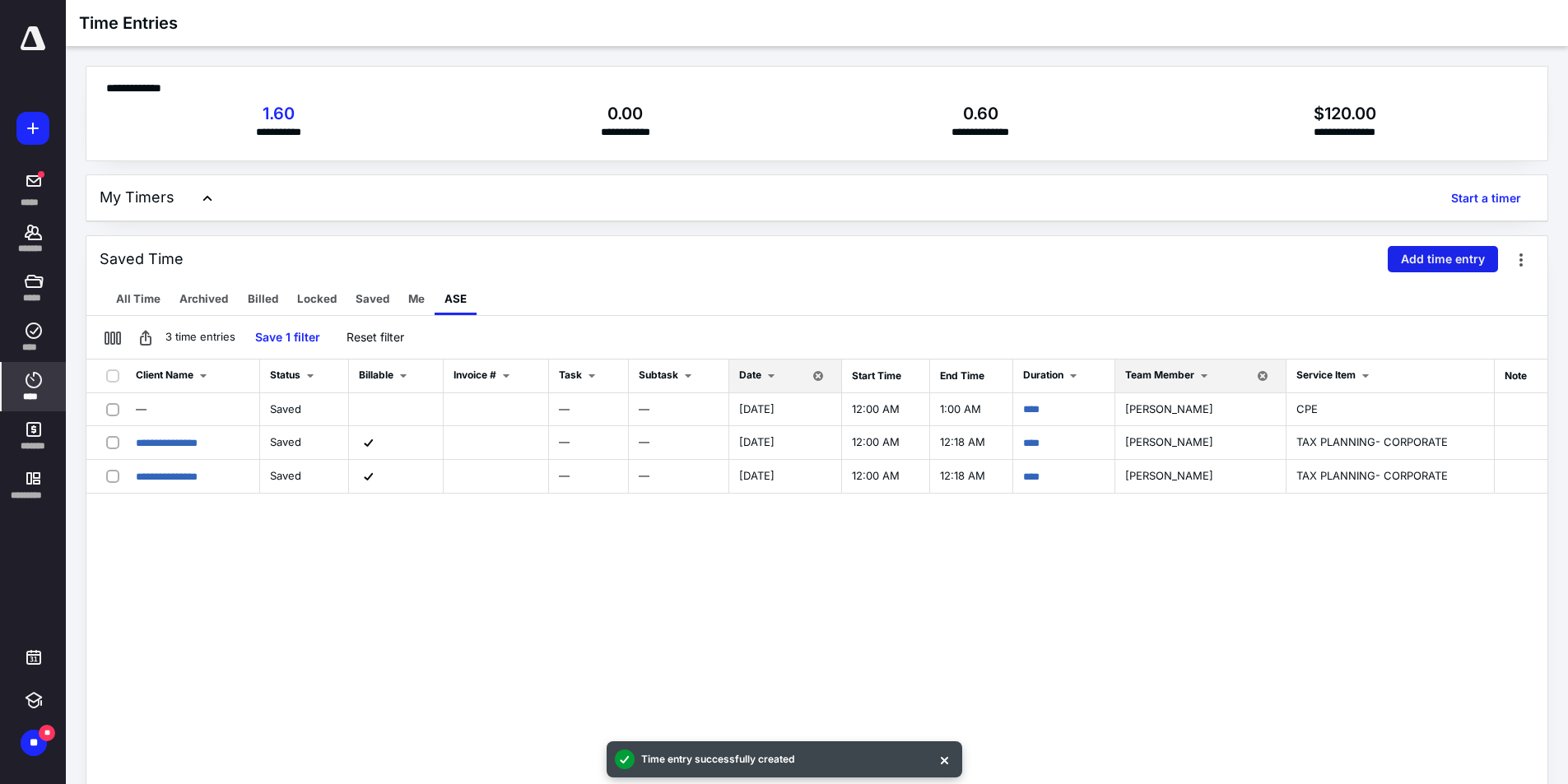 click on "Add time entry" at bounding box center (1443, 259) 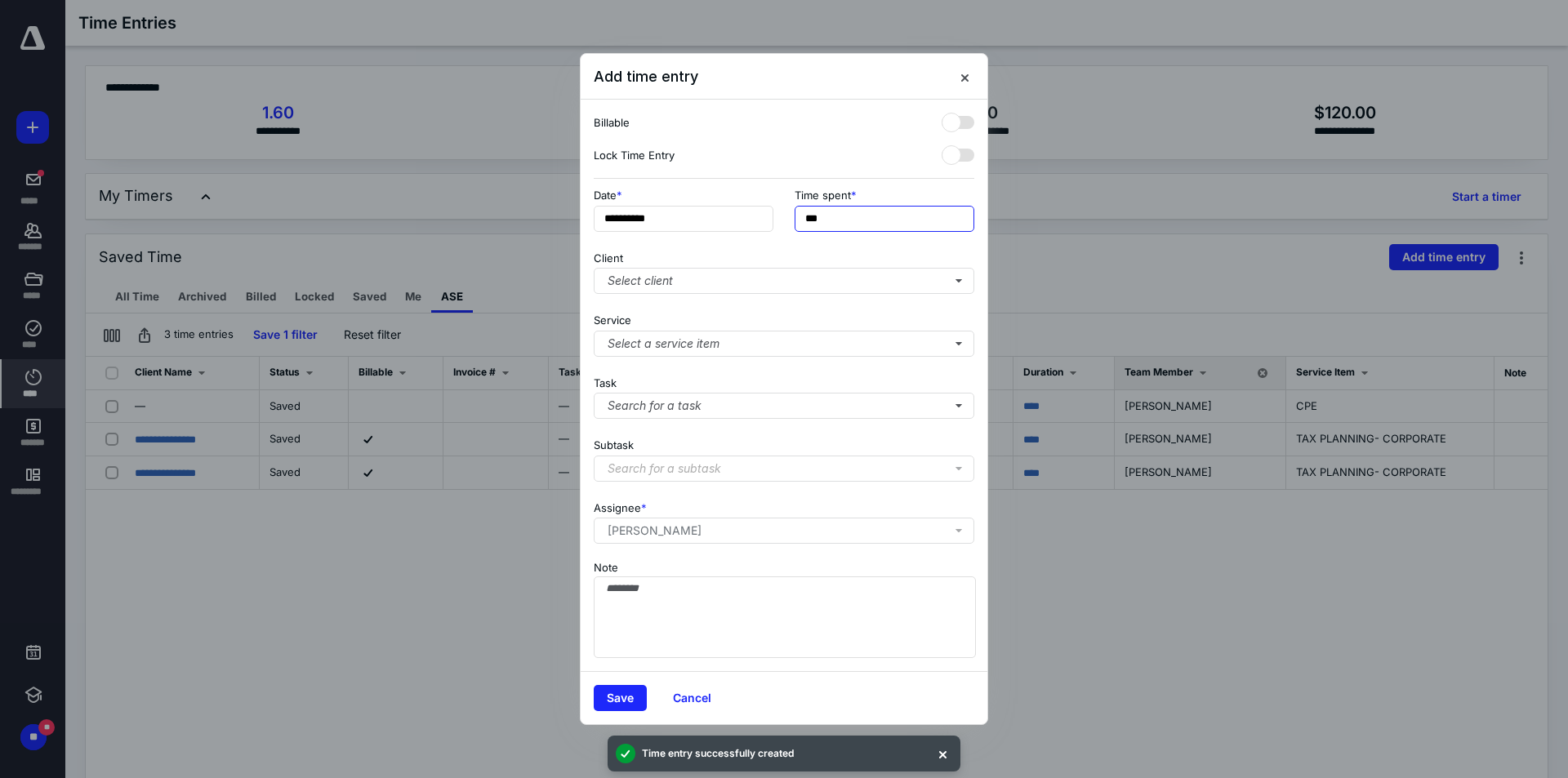 click on "***" at bounding box center (884, 219) 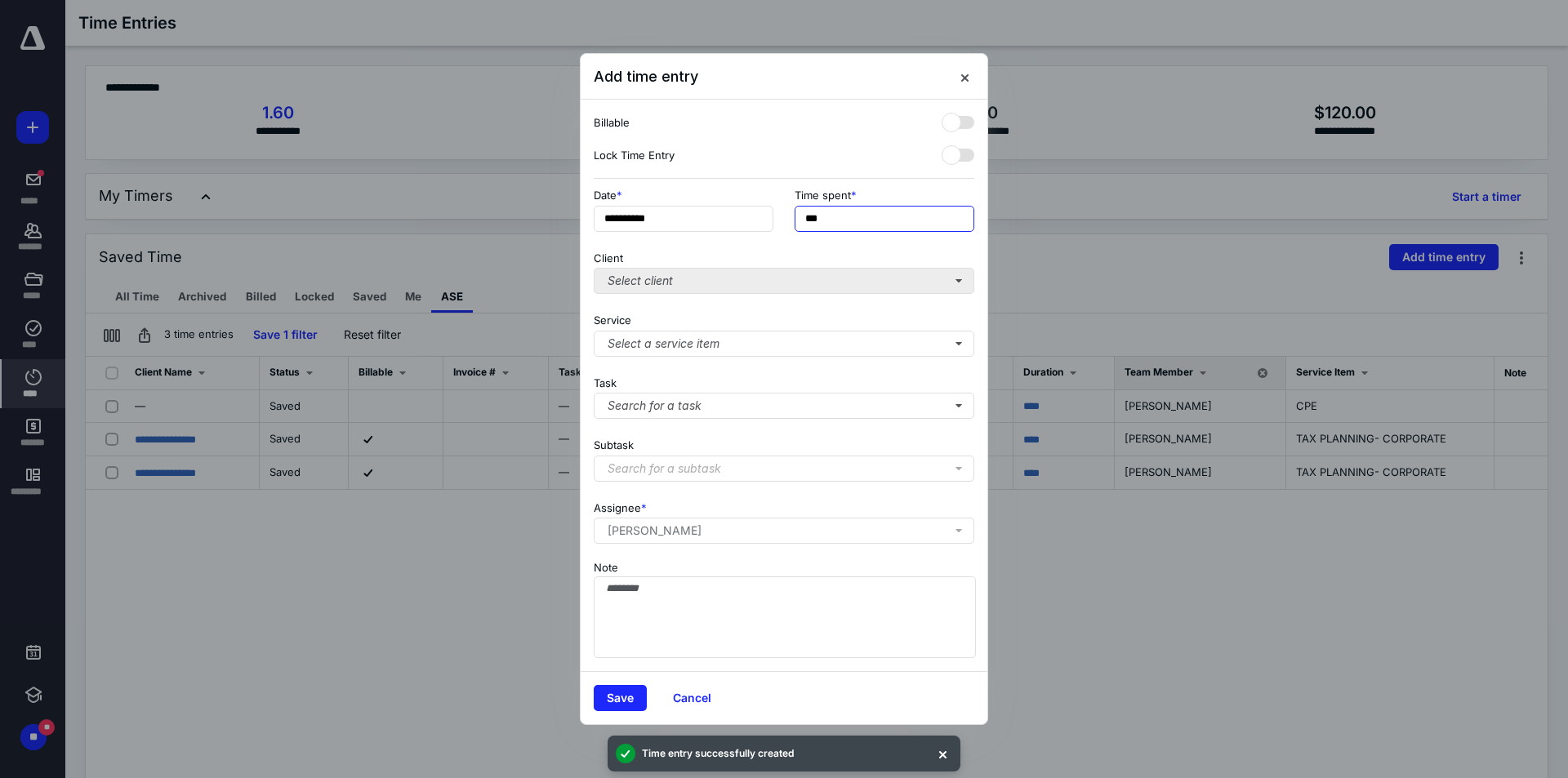 type on "***" 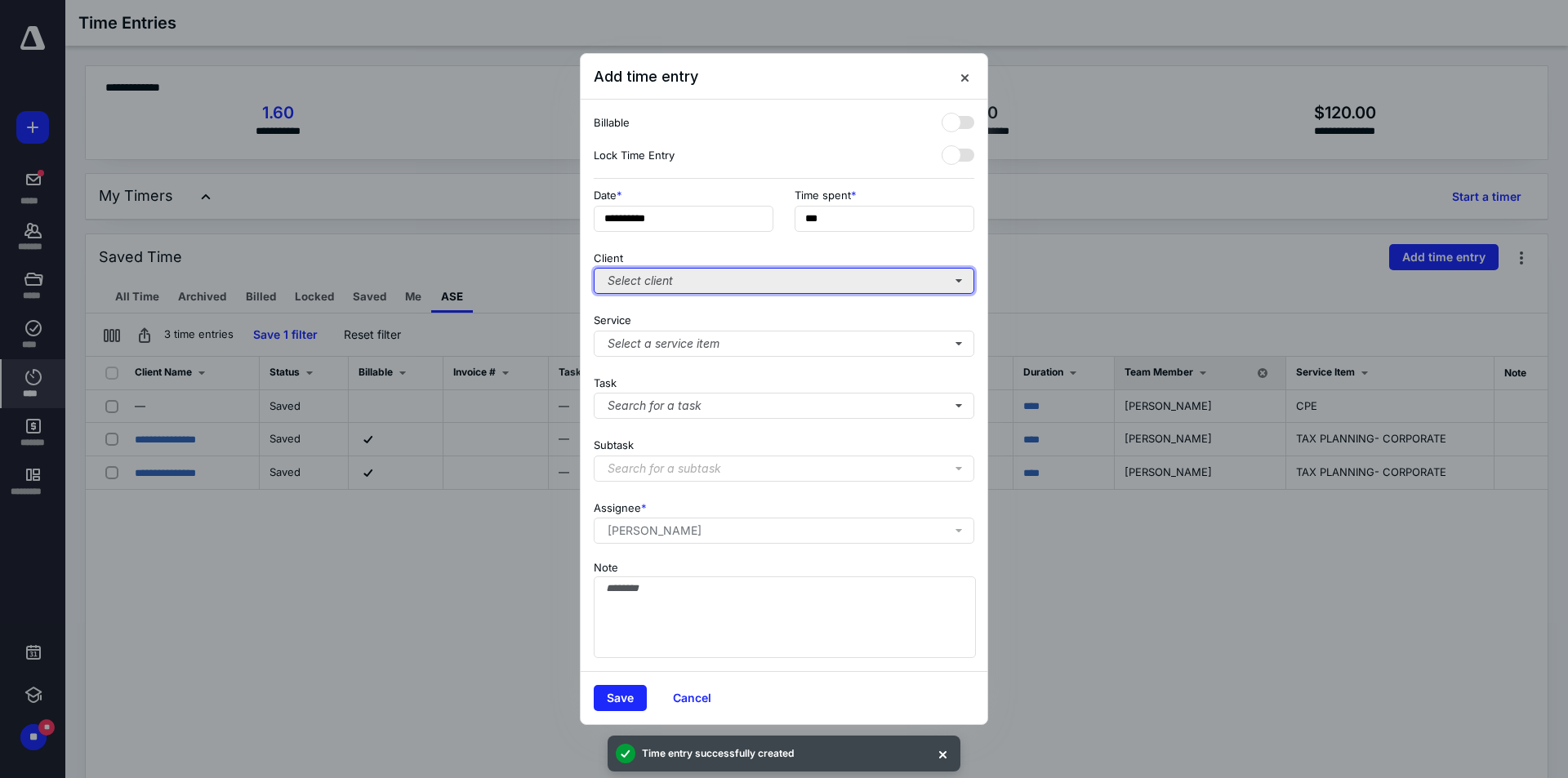 click on "Select client" at bounding box center [784, 281] 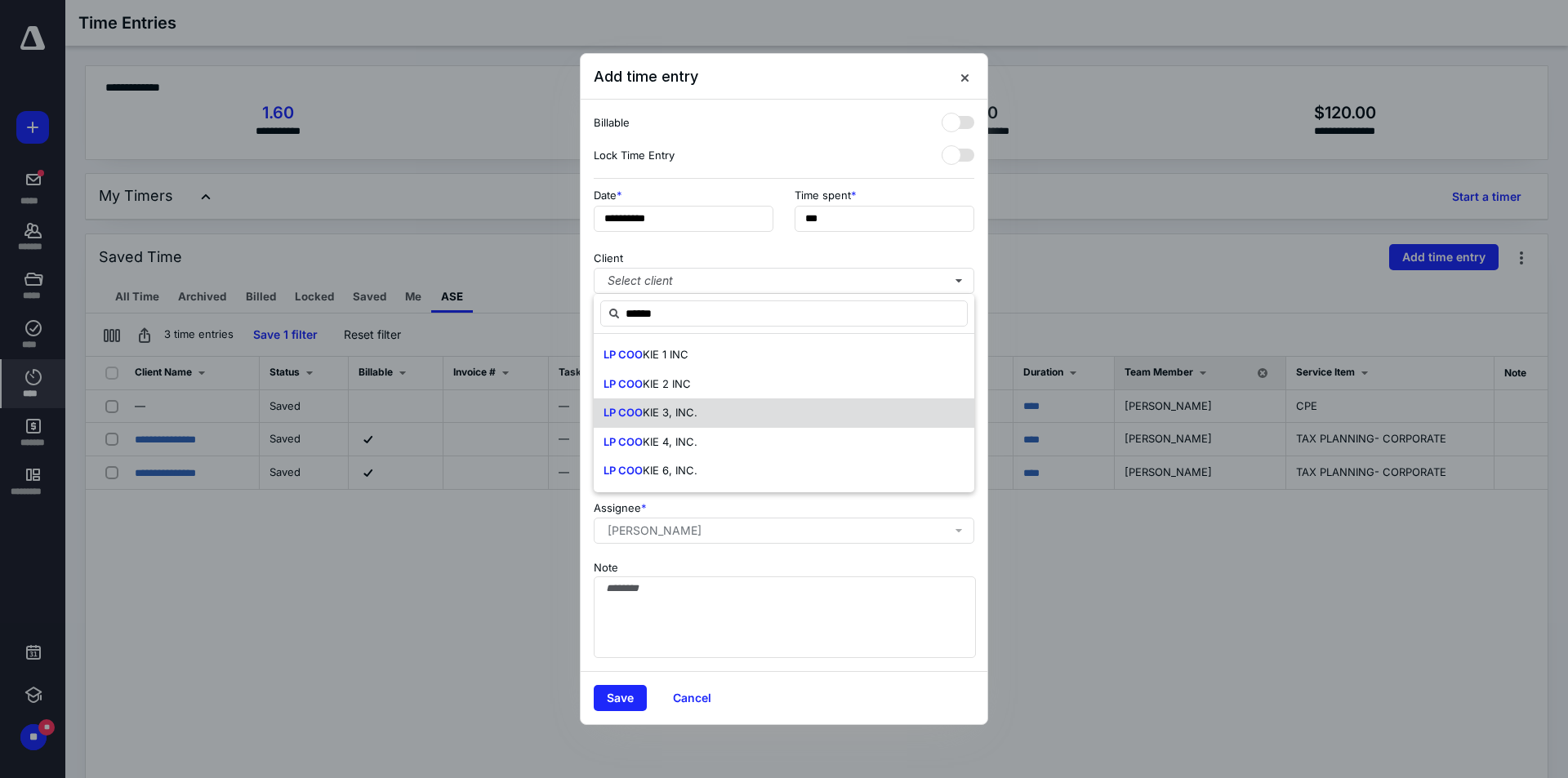 click on "LP COO KIE 3, INC." at bounding box center (784, 413) 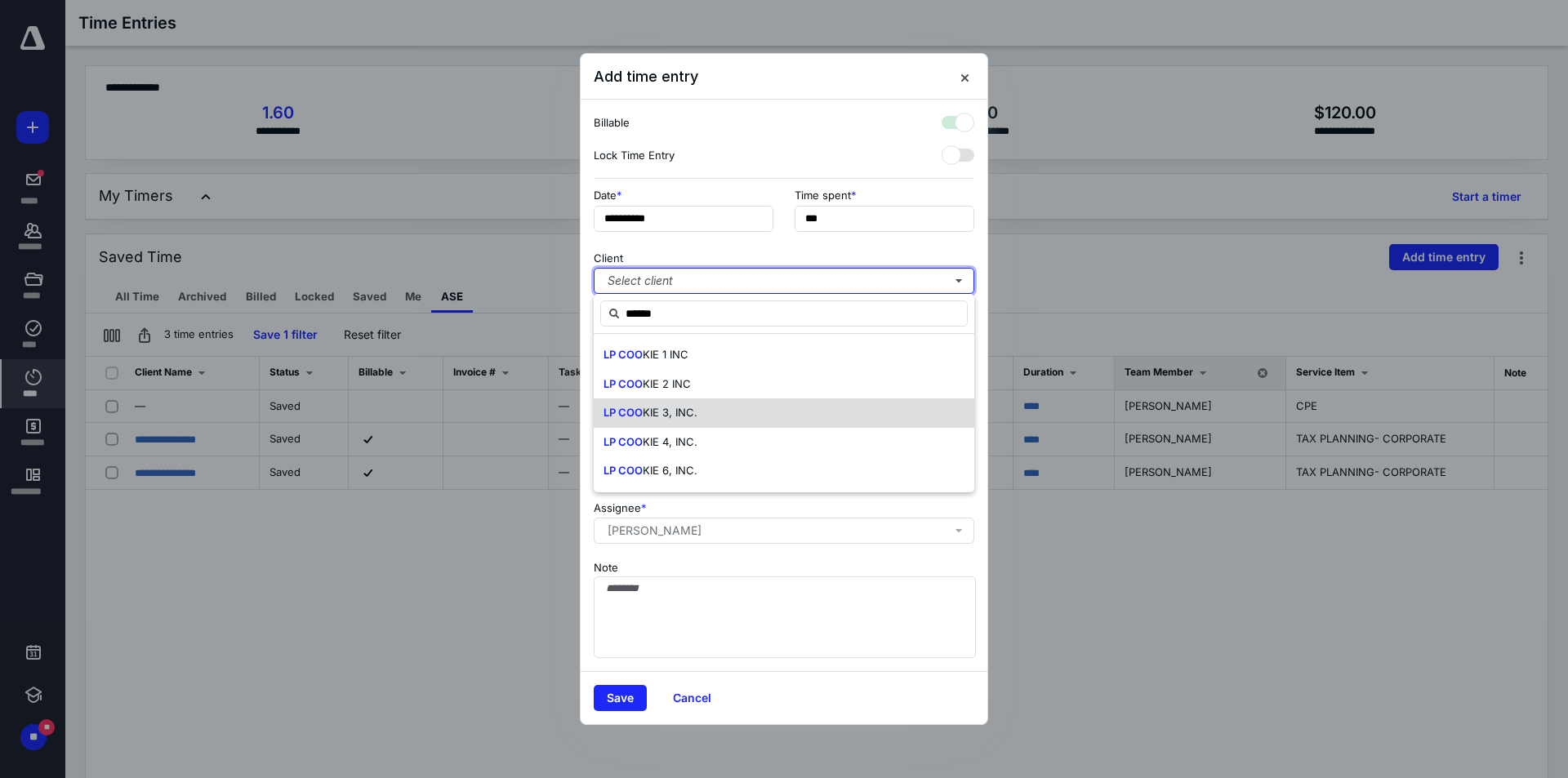 checkbox on "true" 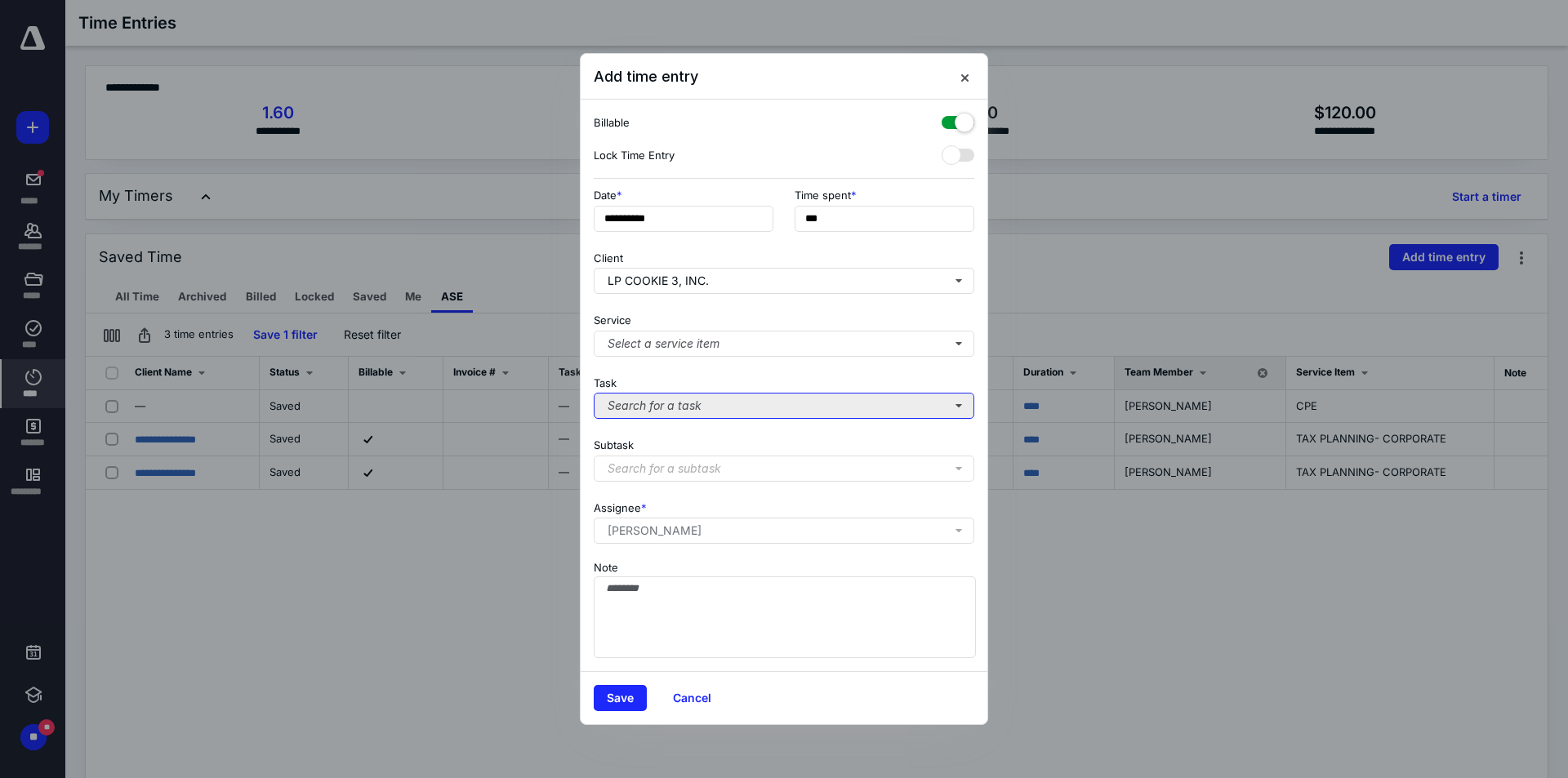 click on "Search for a task" at bounding box center [784, 406] 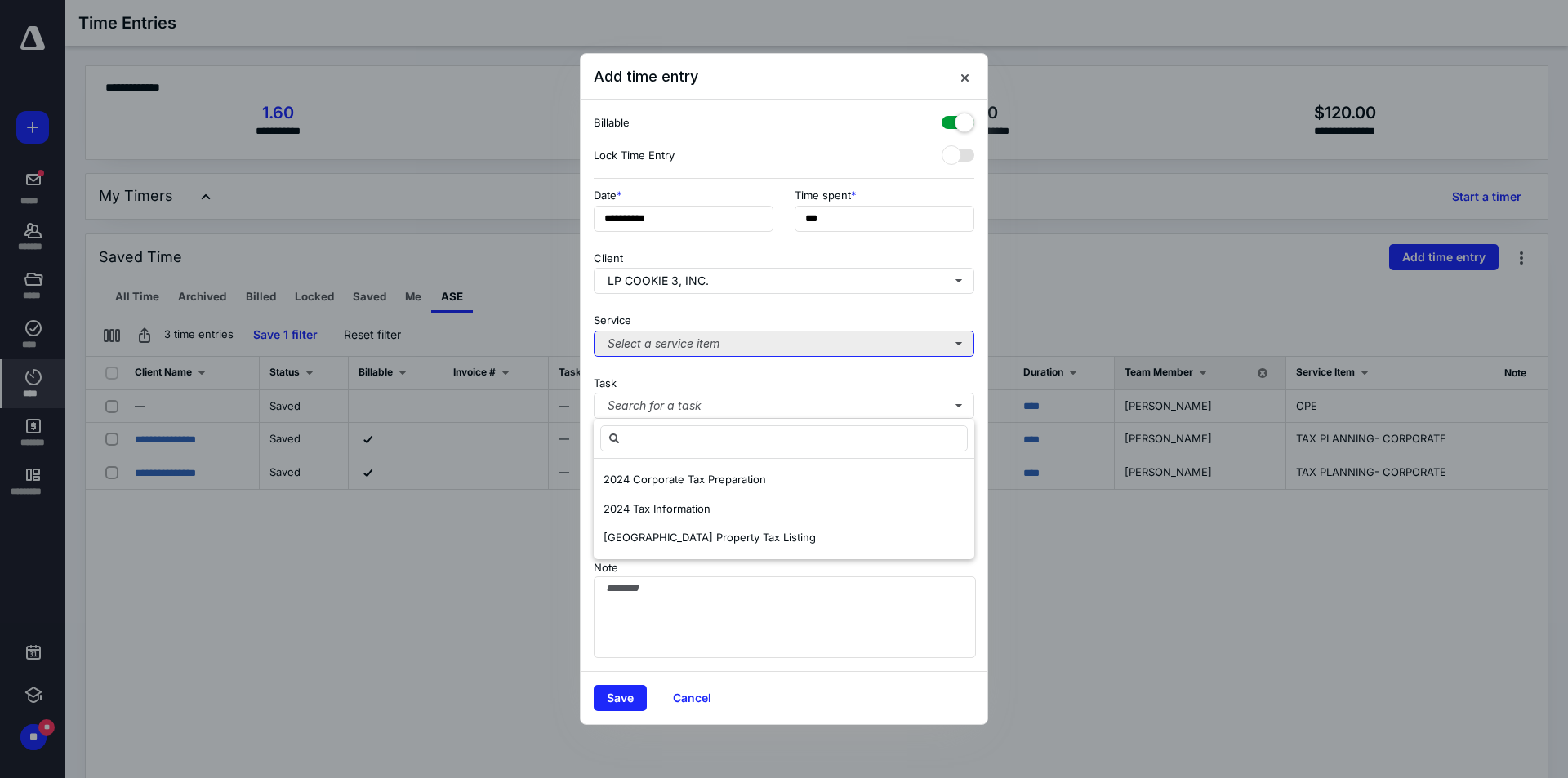 click on "Select a service item" at bounding box center (784, 344) 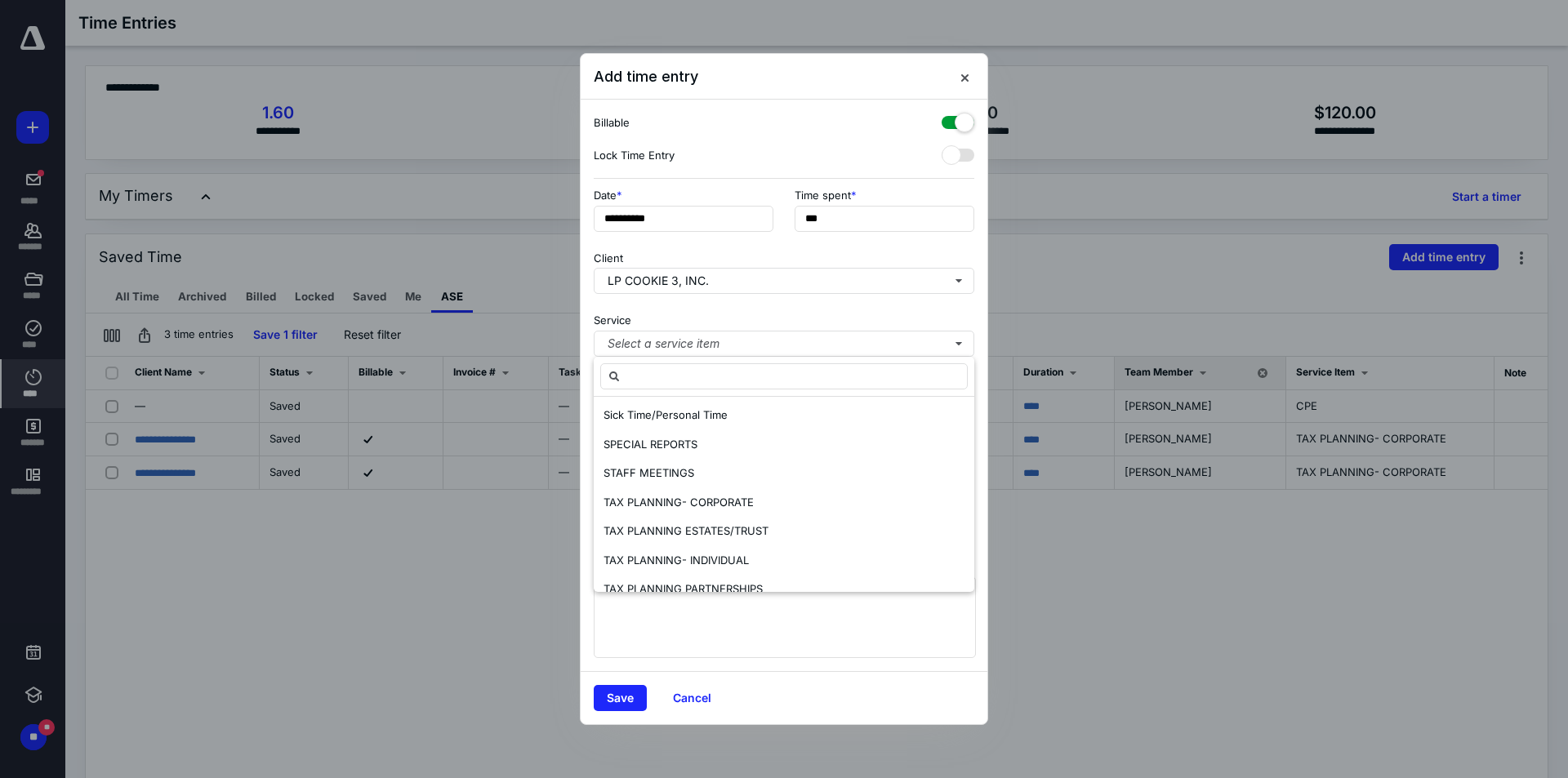 scroll, scrollTop: 995, scrollLeft: 0, axis: vertical 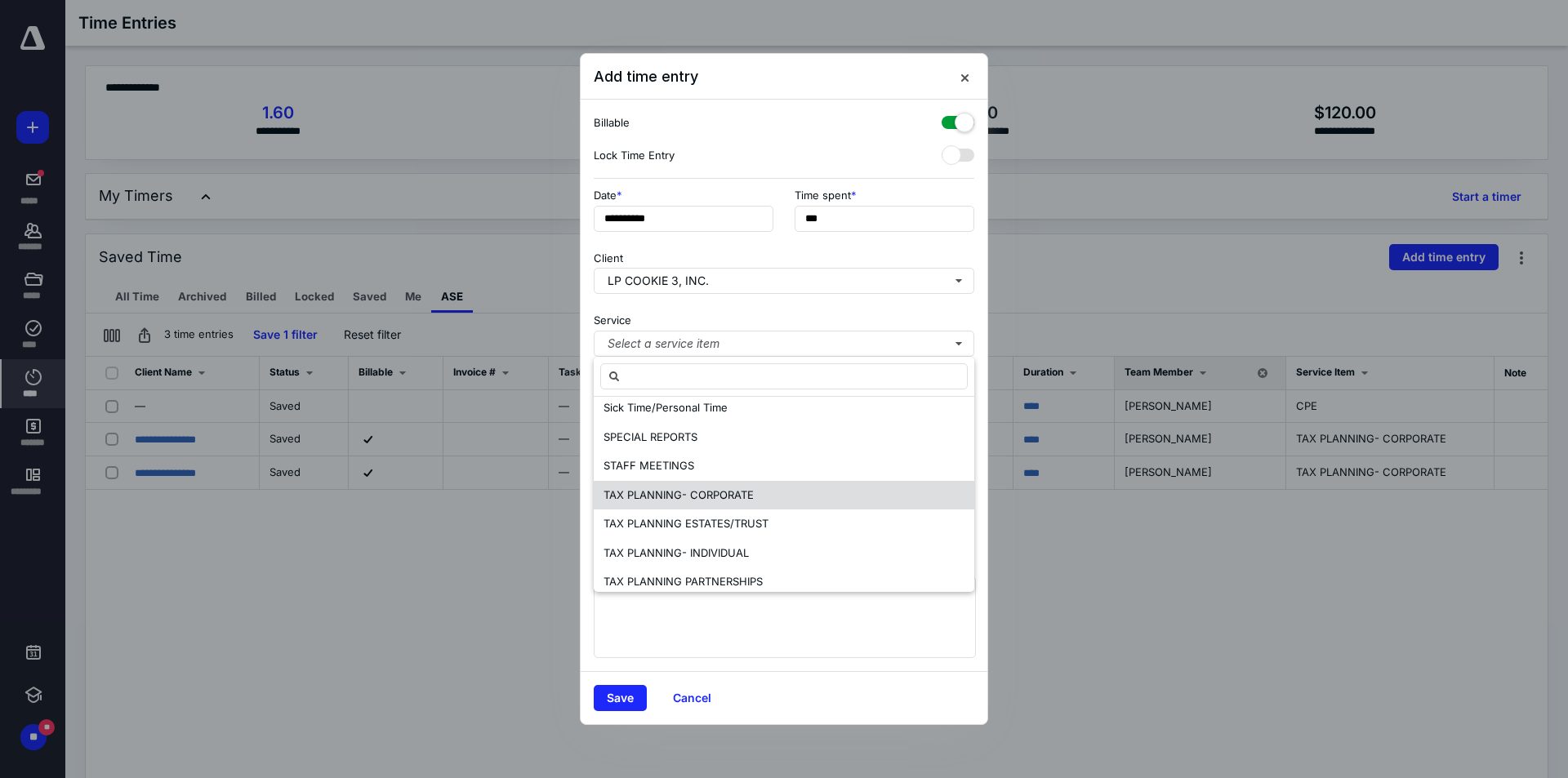 click on "TAX PLANNING- CORPORATE" at bounding box center [784, 496] 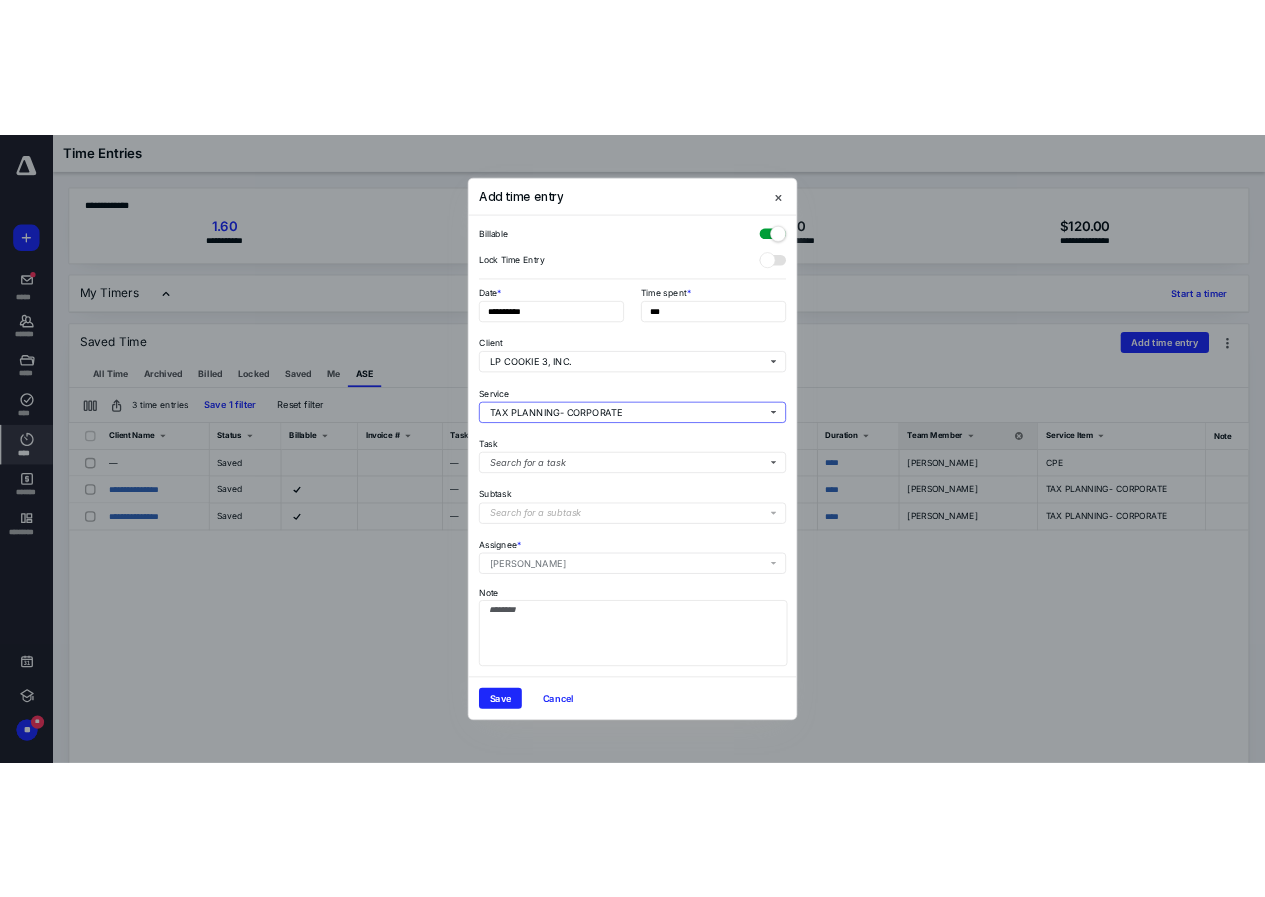 scroll, scrollTop: 0, scrollLeft: 0, axis: both 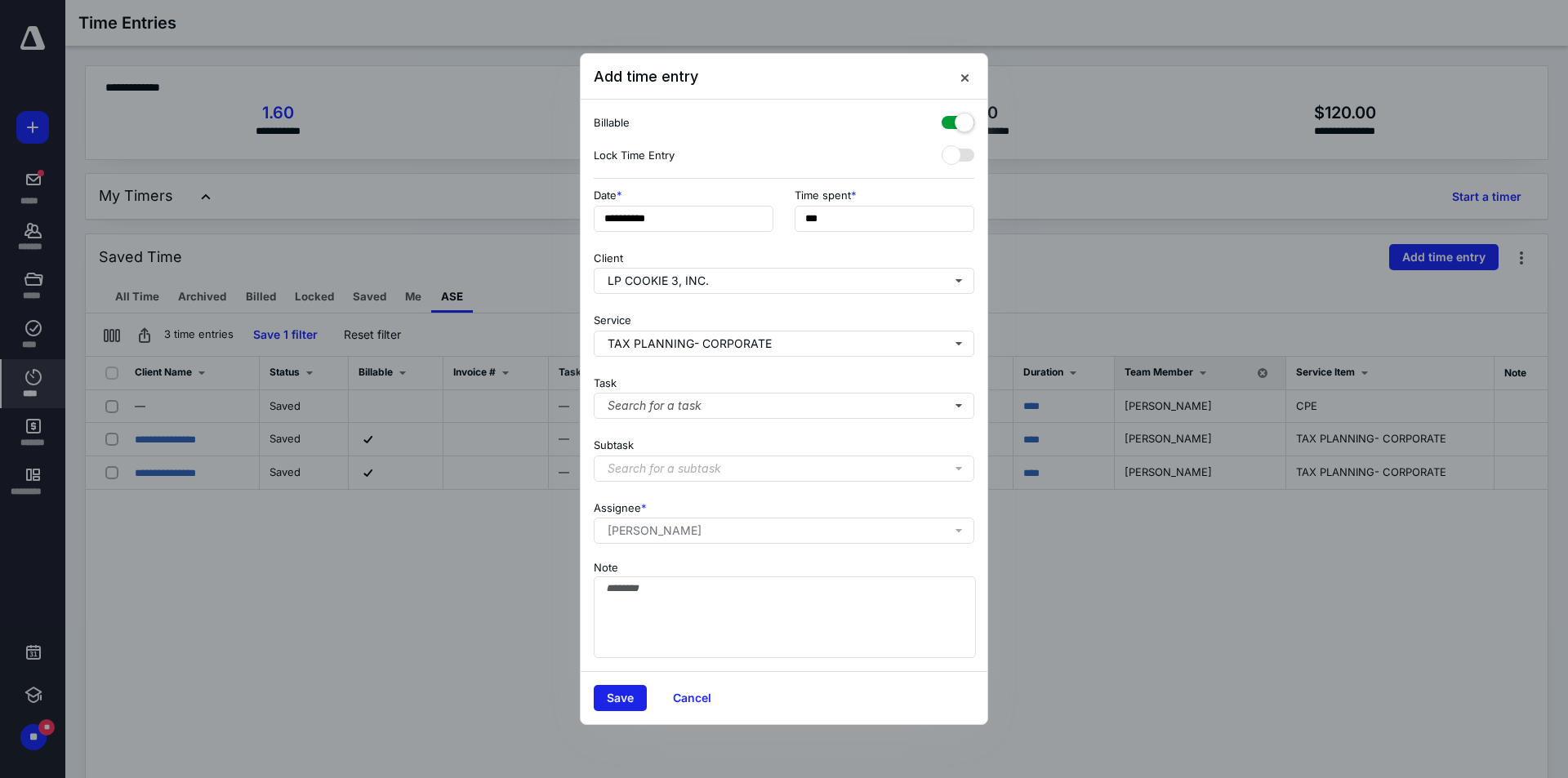 click on "Save" at bounding box center (620, 698) 